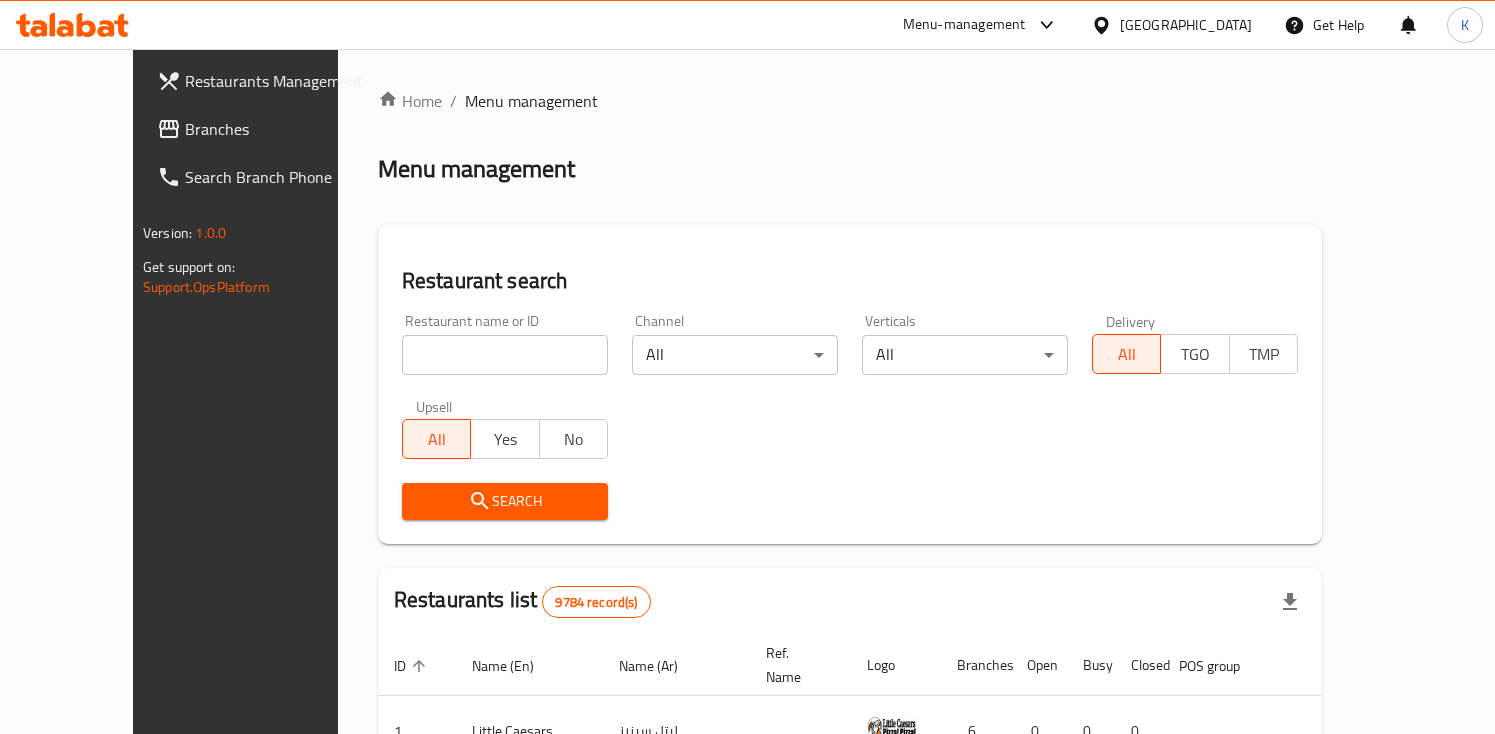 scroll, scrollTop: 0, scrollLeft: 0, axis: both 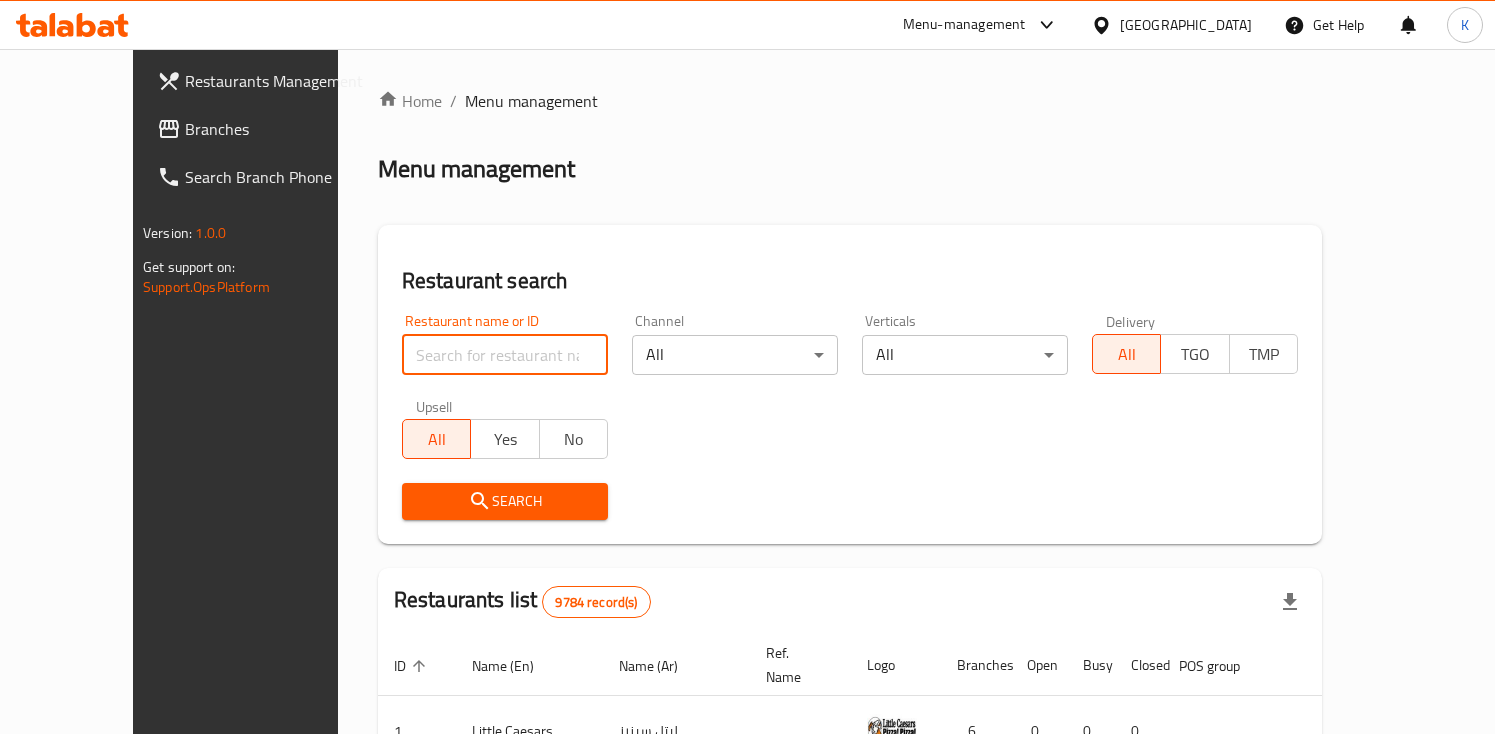 type on "5 napkin" 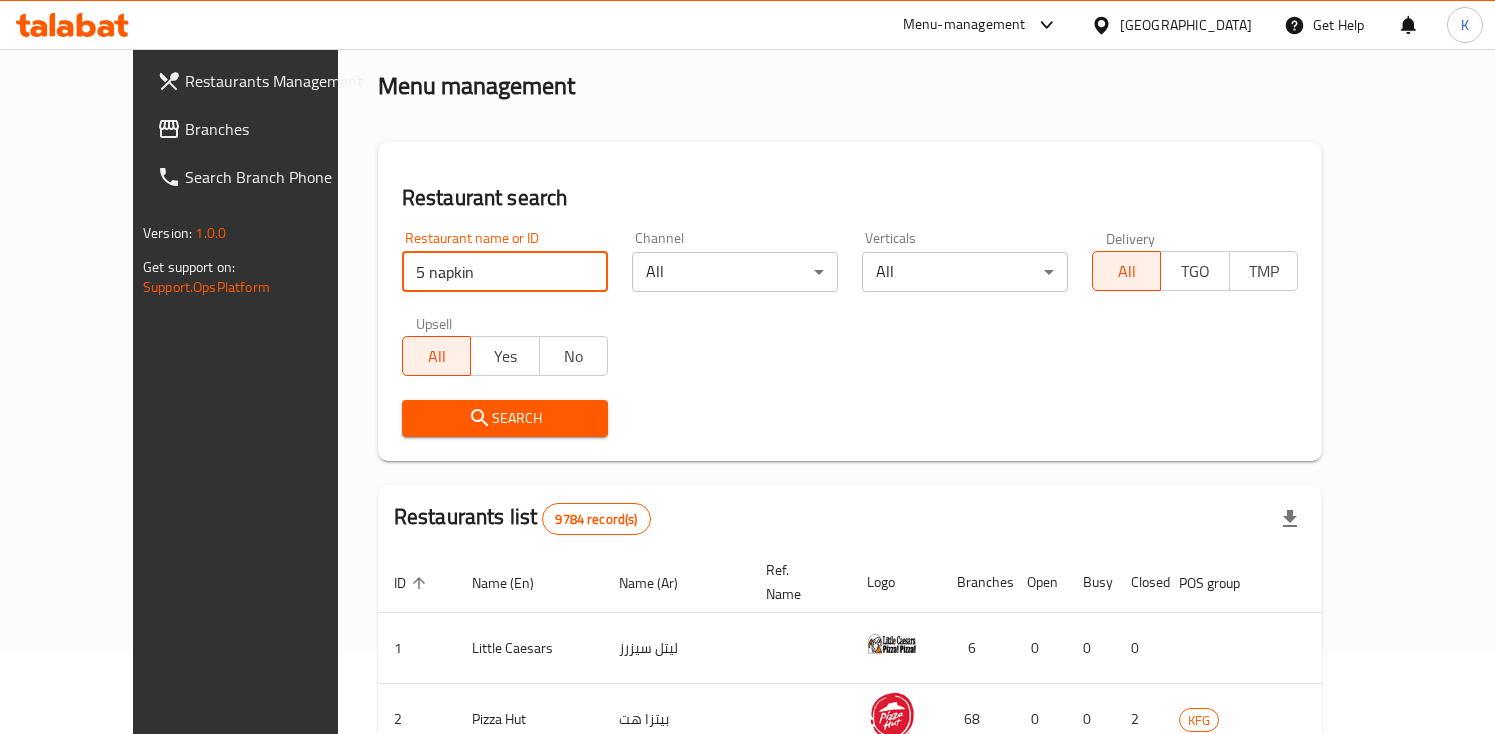 scroll, scrollTop: 85, scrollLeft: 0, axis: vertical 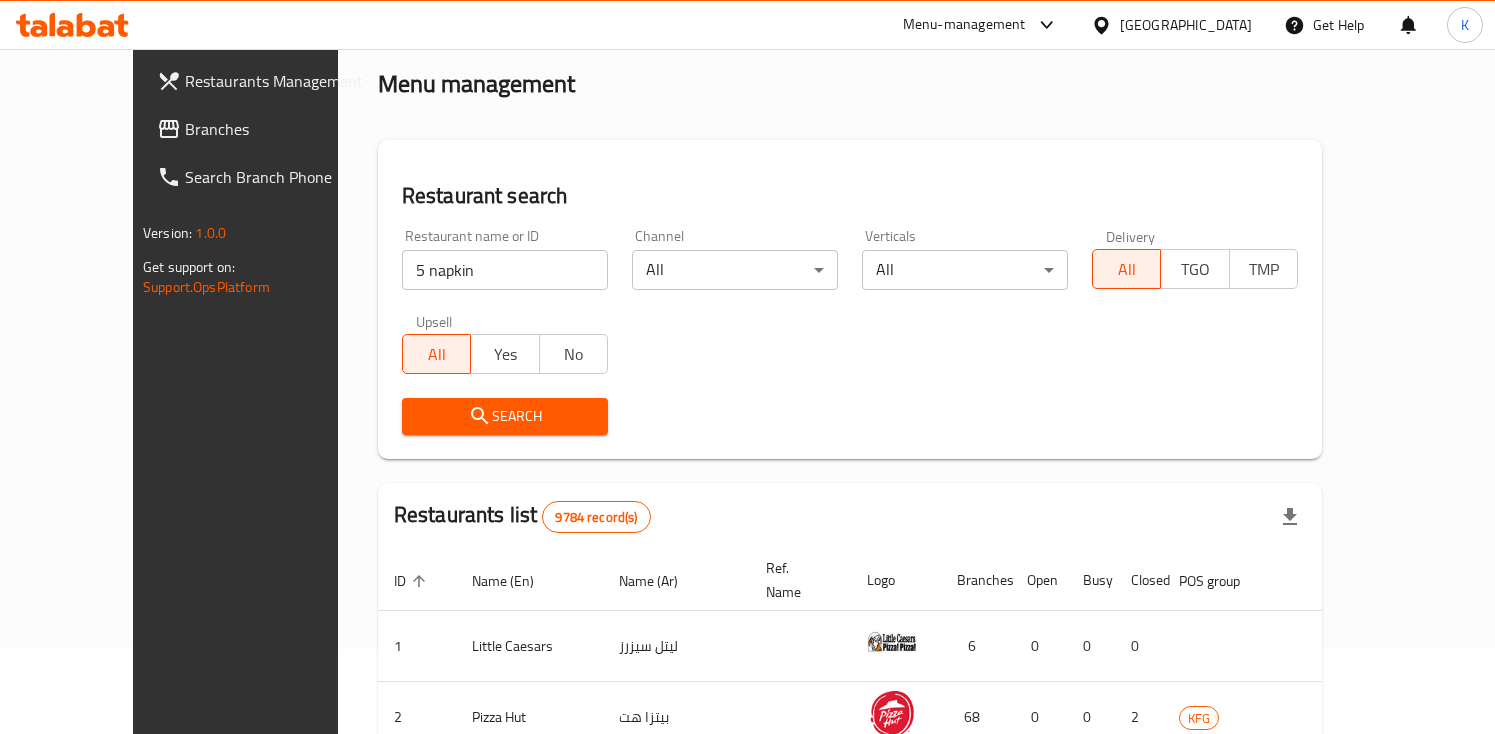 click on "Search" at bounding box center [505, 416] 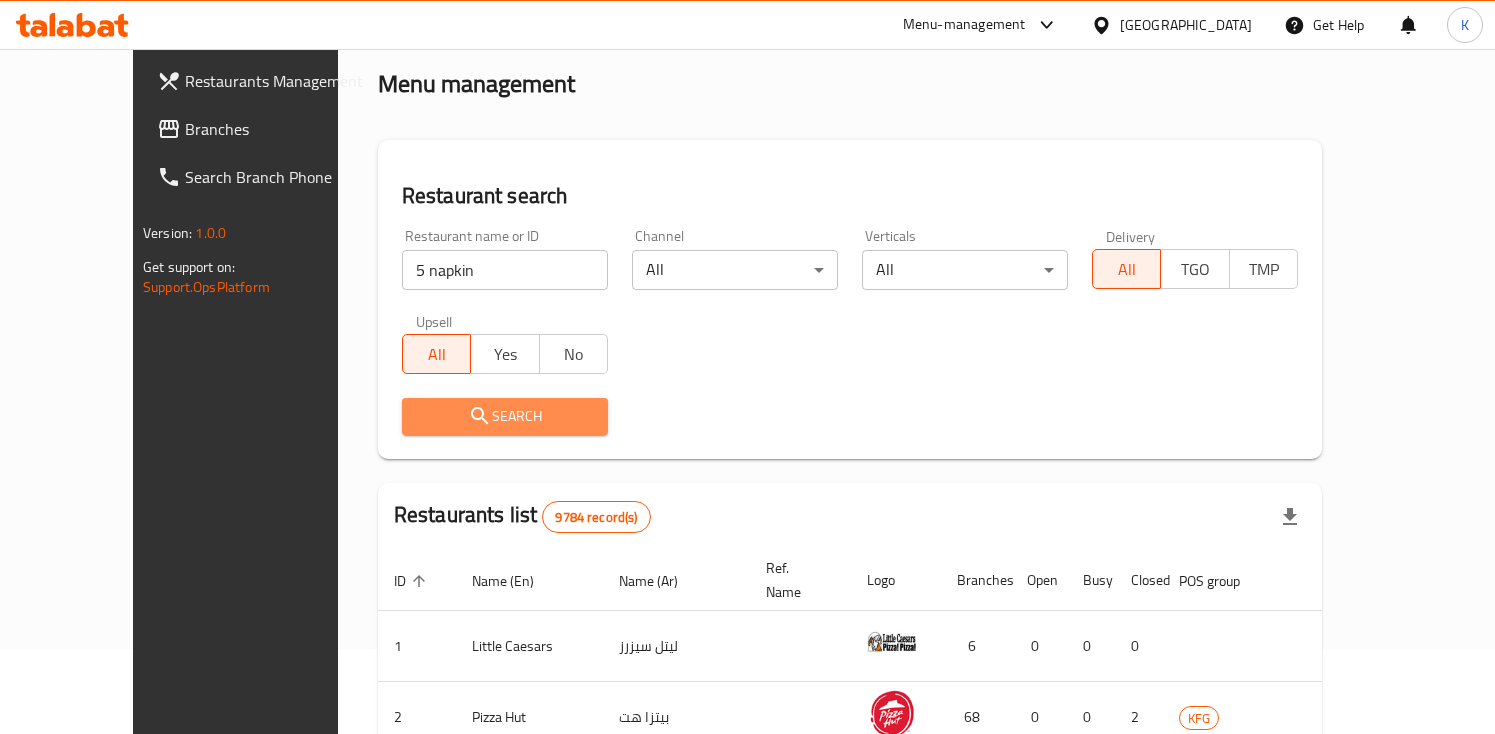 click on "Search" at bounding box center (505, 416) 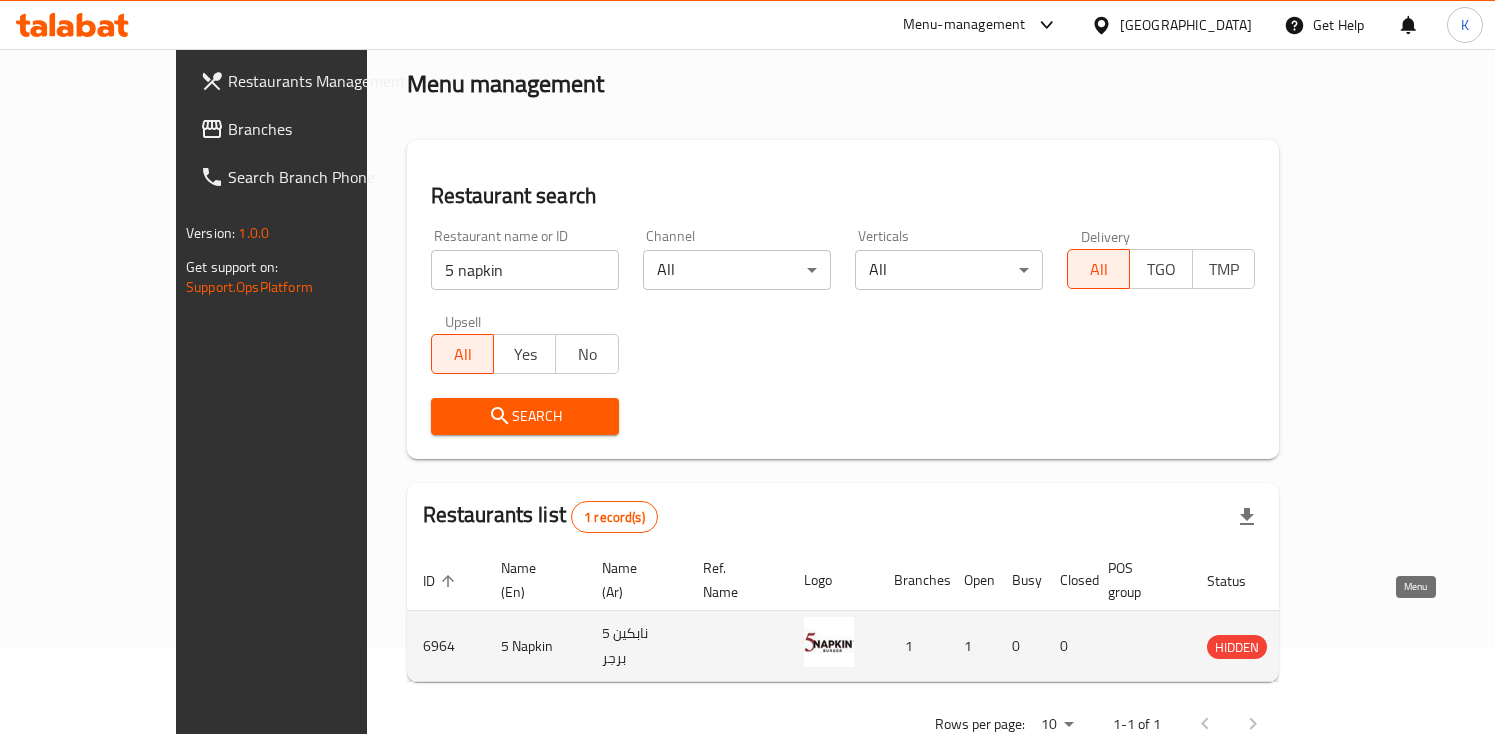 click 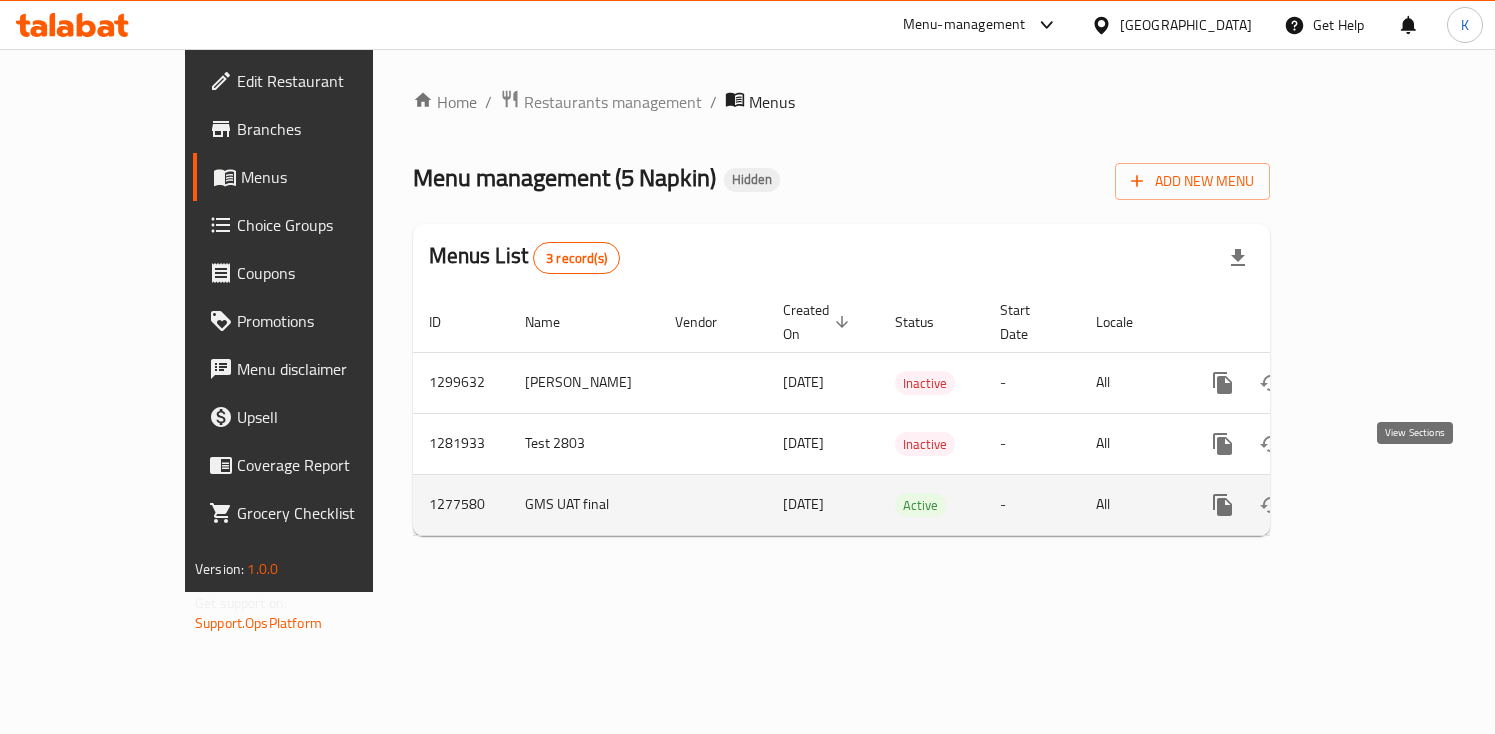click 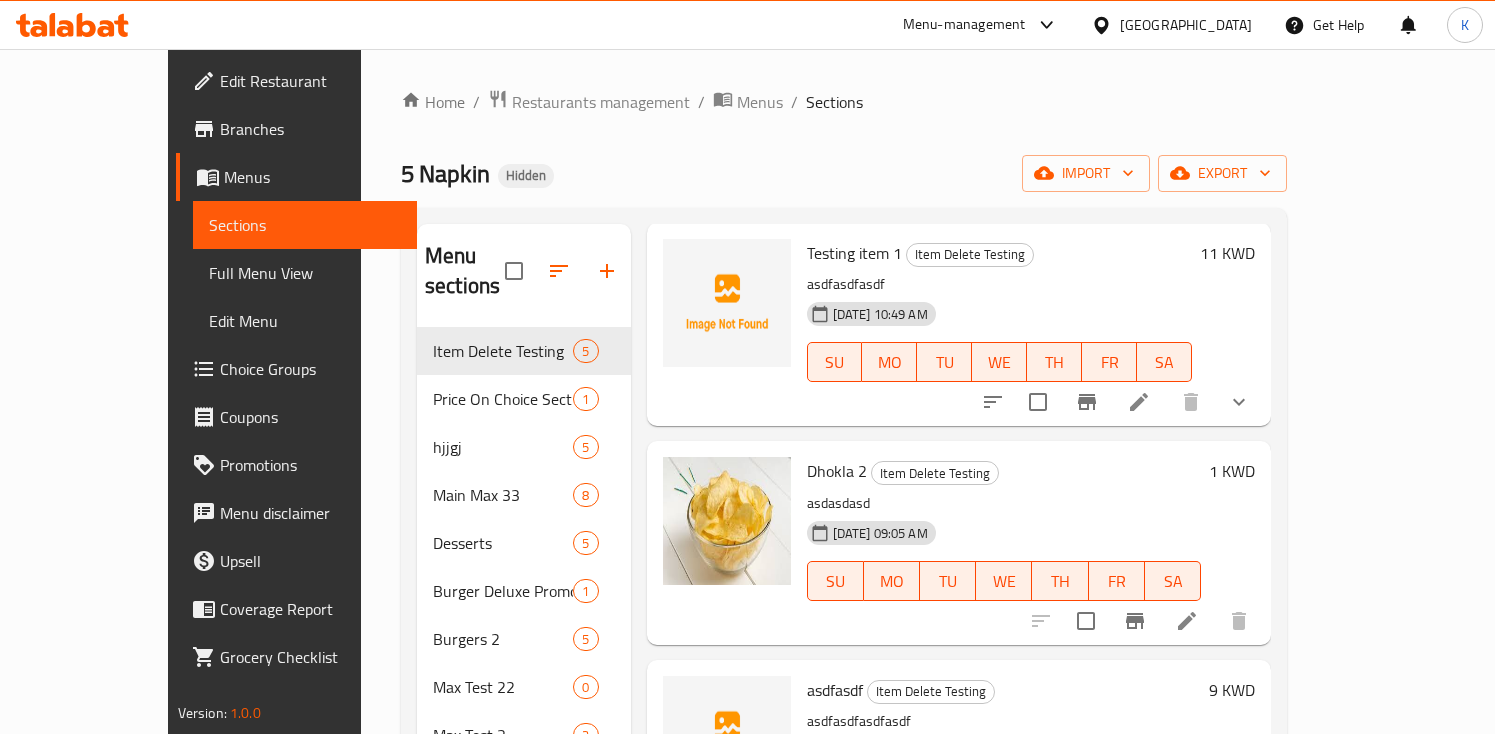 scroll, scrollTop: 98, scrollLeft: 0, axis: vertical 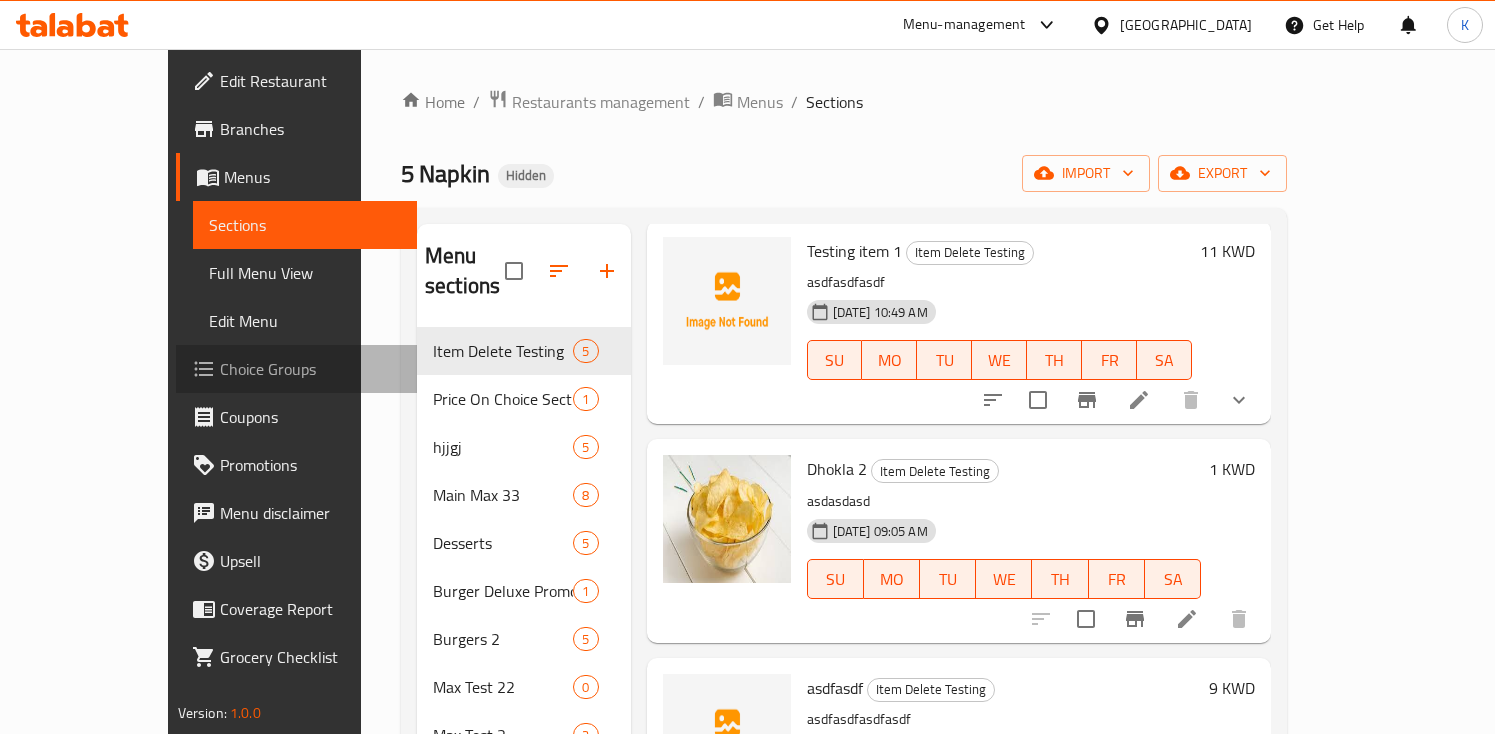 click on "Choice Groups" at bounding box center [297, 369] 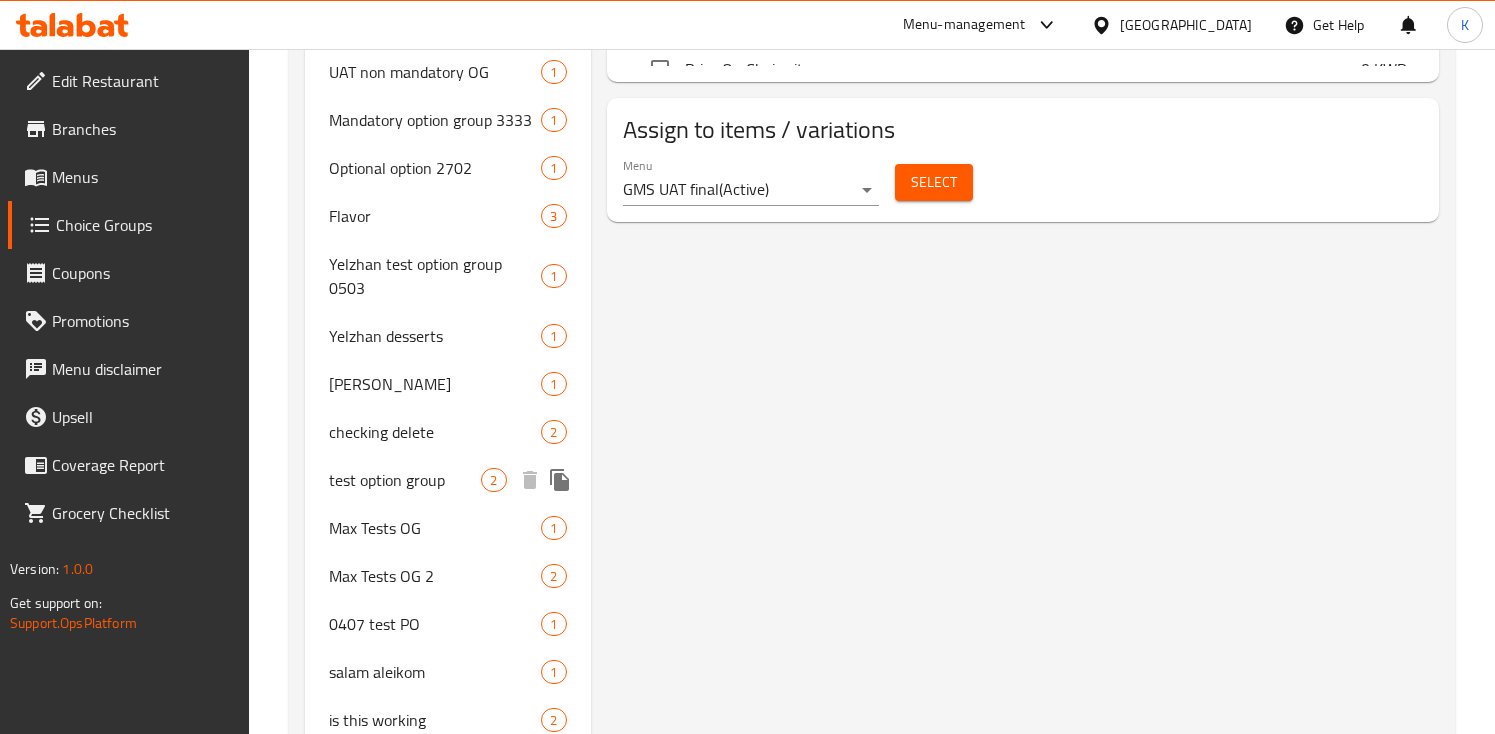scroll, scrollTop: 1217, scrollLeft: 0, axis: vertical 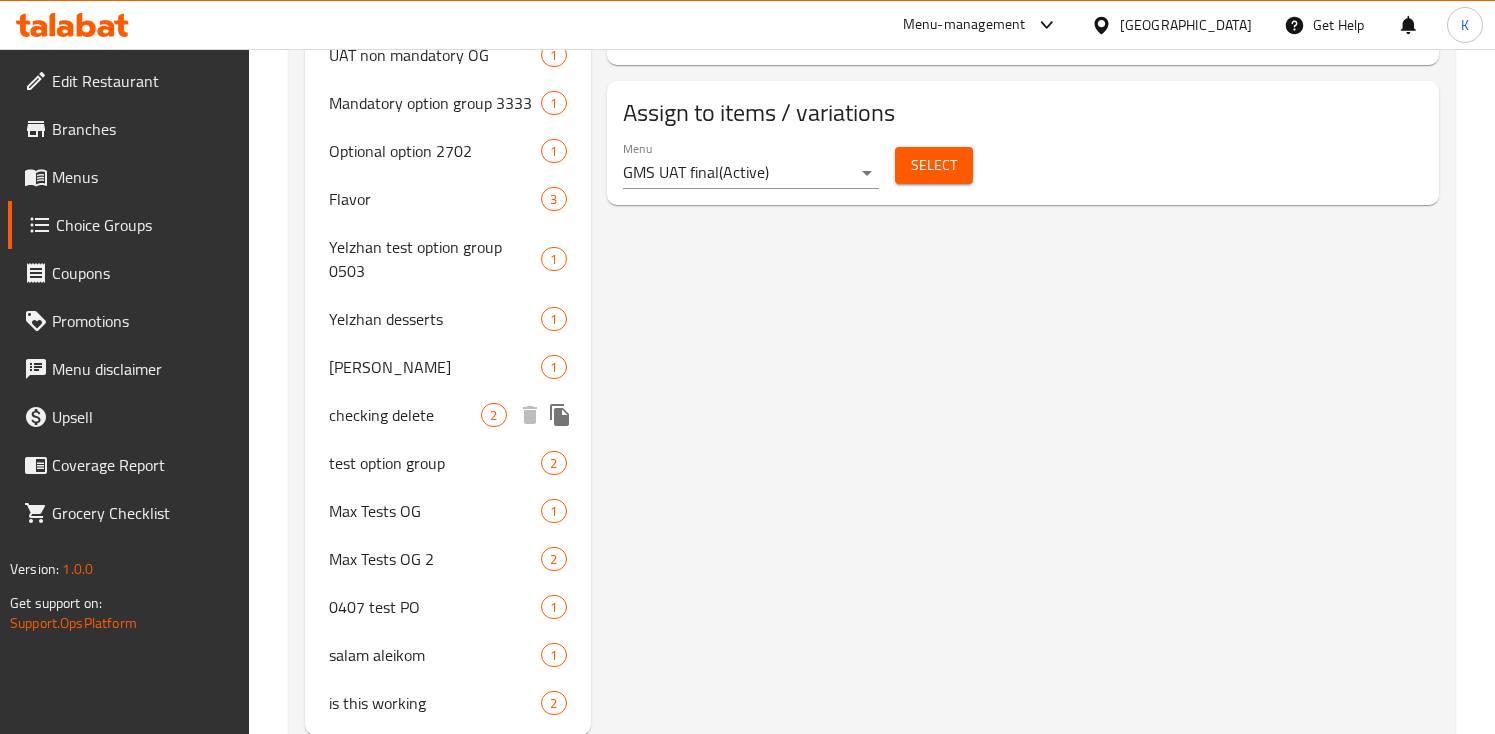 click on "checking delete" at bounding box center (405, 415) 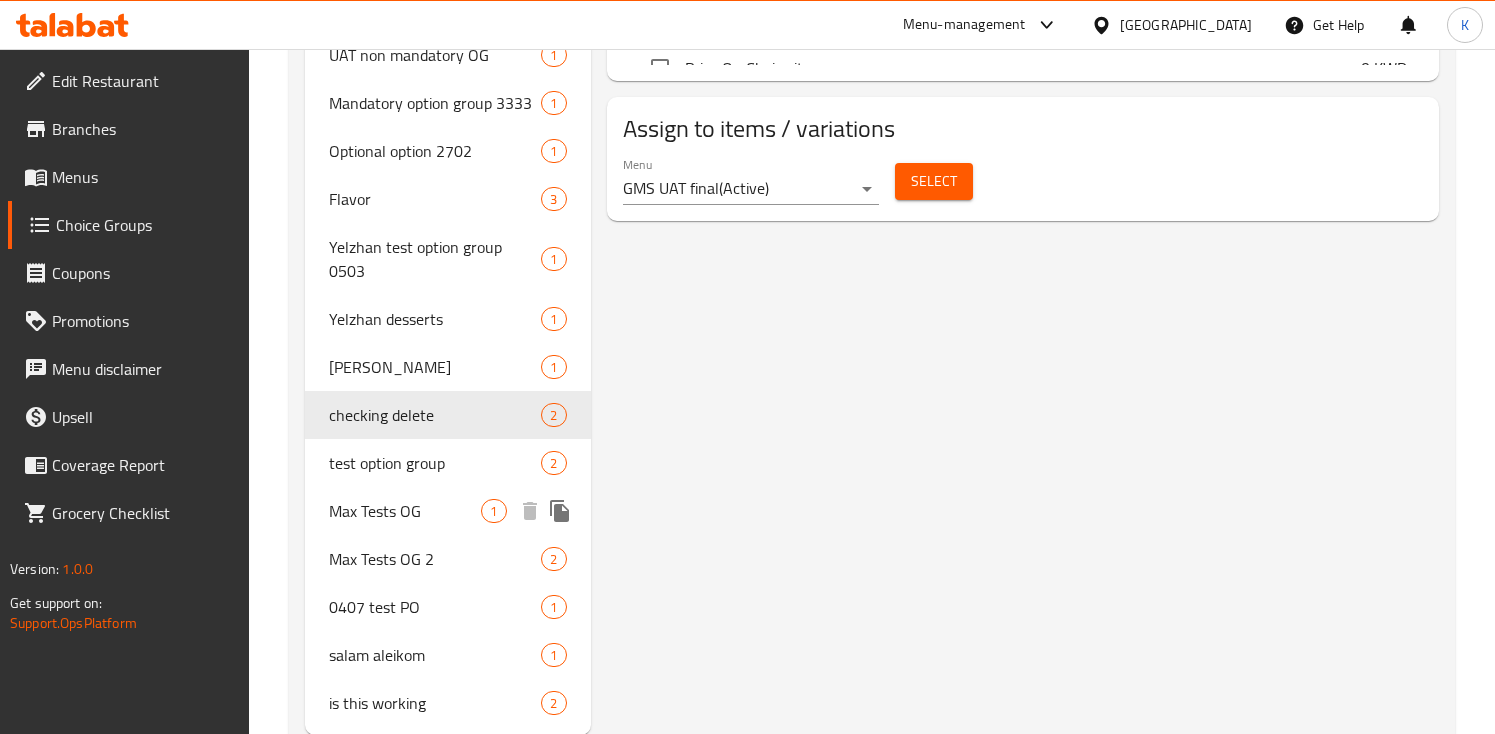 click on "Max Tests OG" at bounding box center (405, 511) 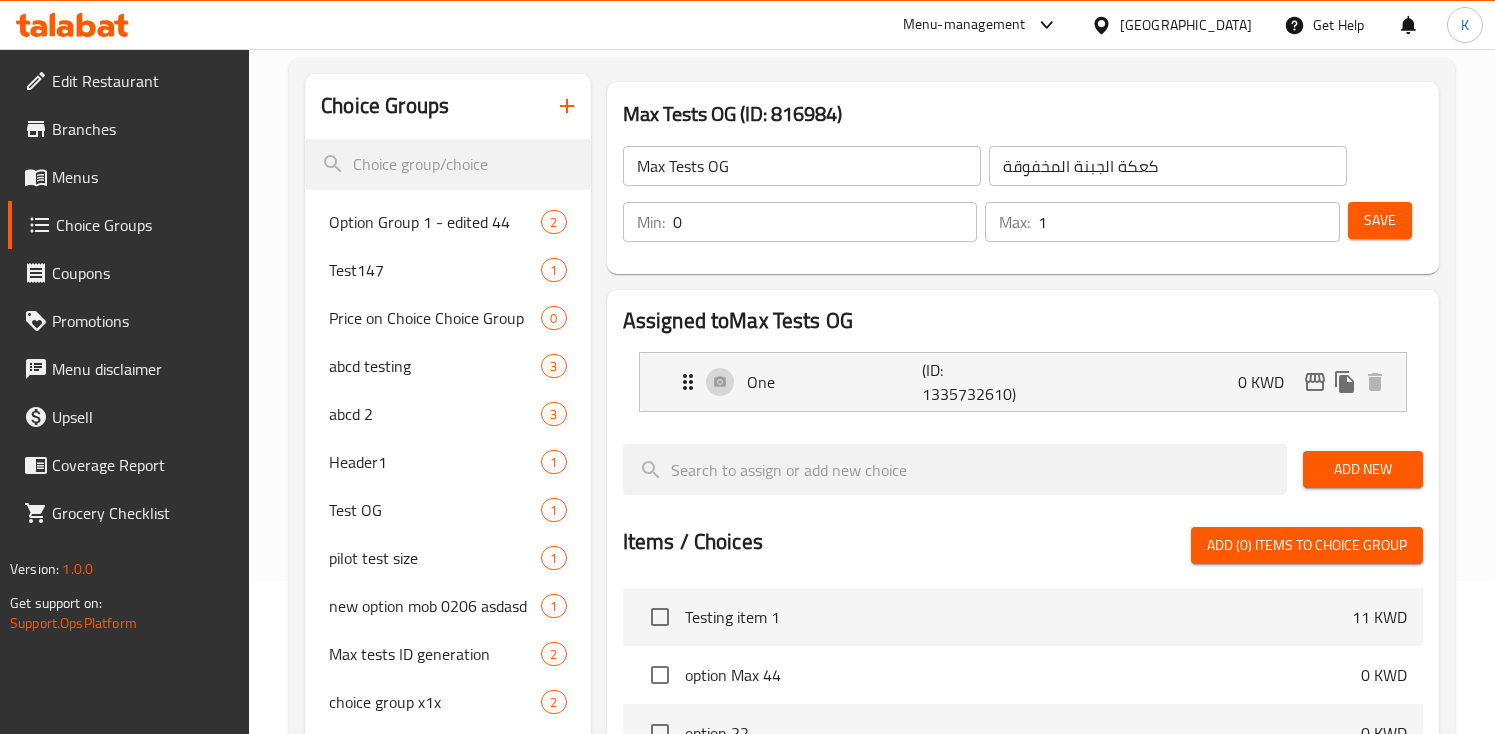 scroll, scrollTop: 155, scrollLeft: 0, axis: vertical 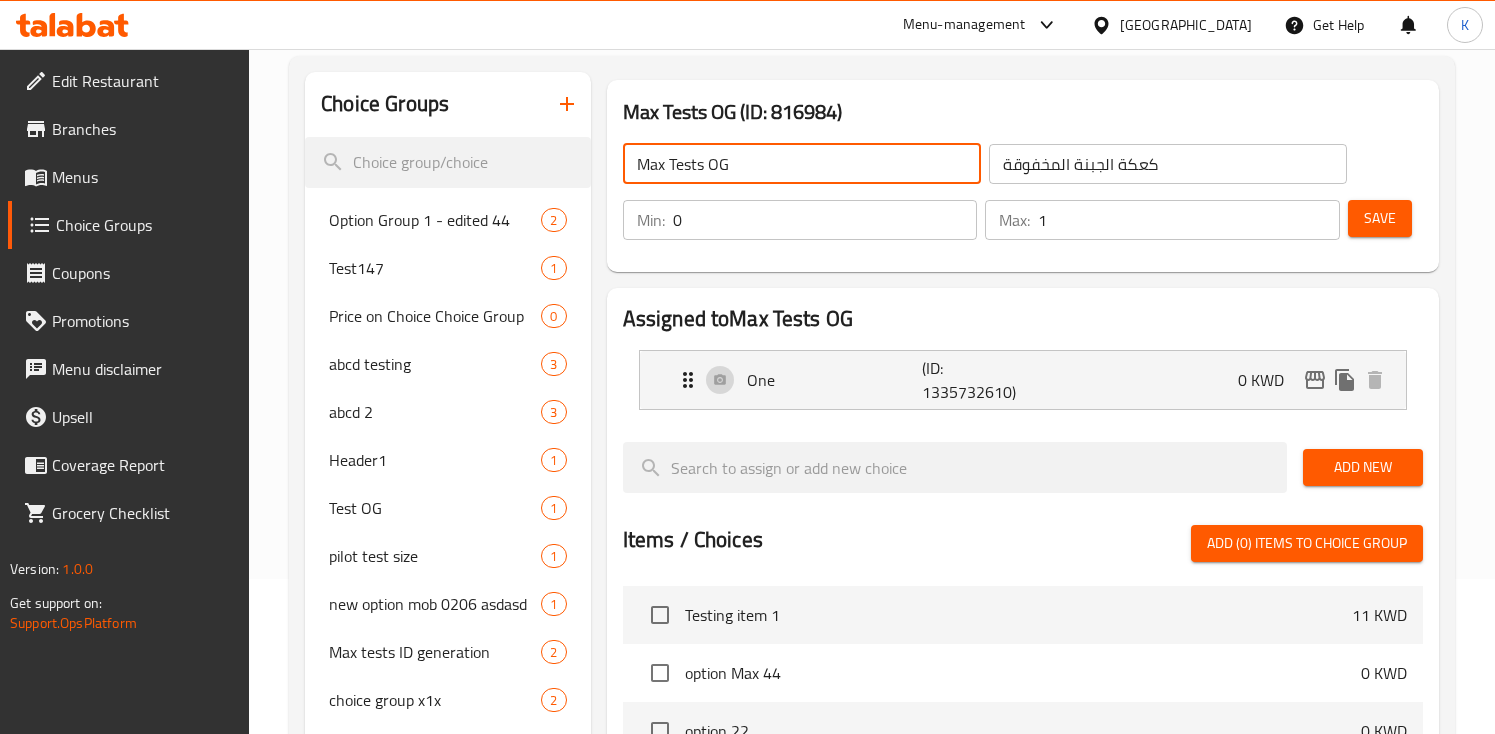 click on "Max Tests OG" 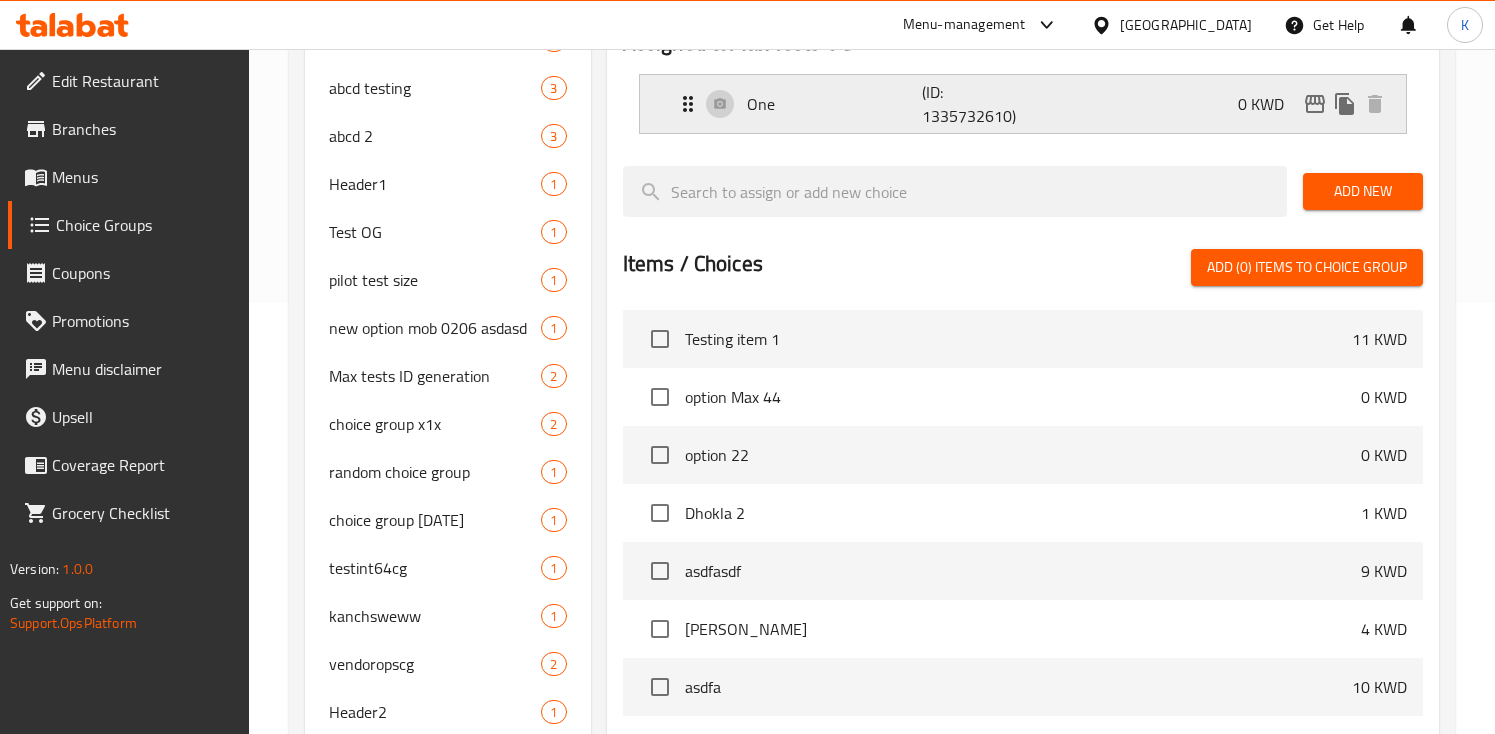 scroll, scrollTop: 542, scrollLeft: 0, axis: vertical 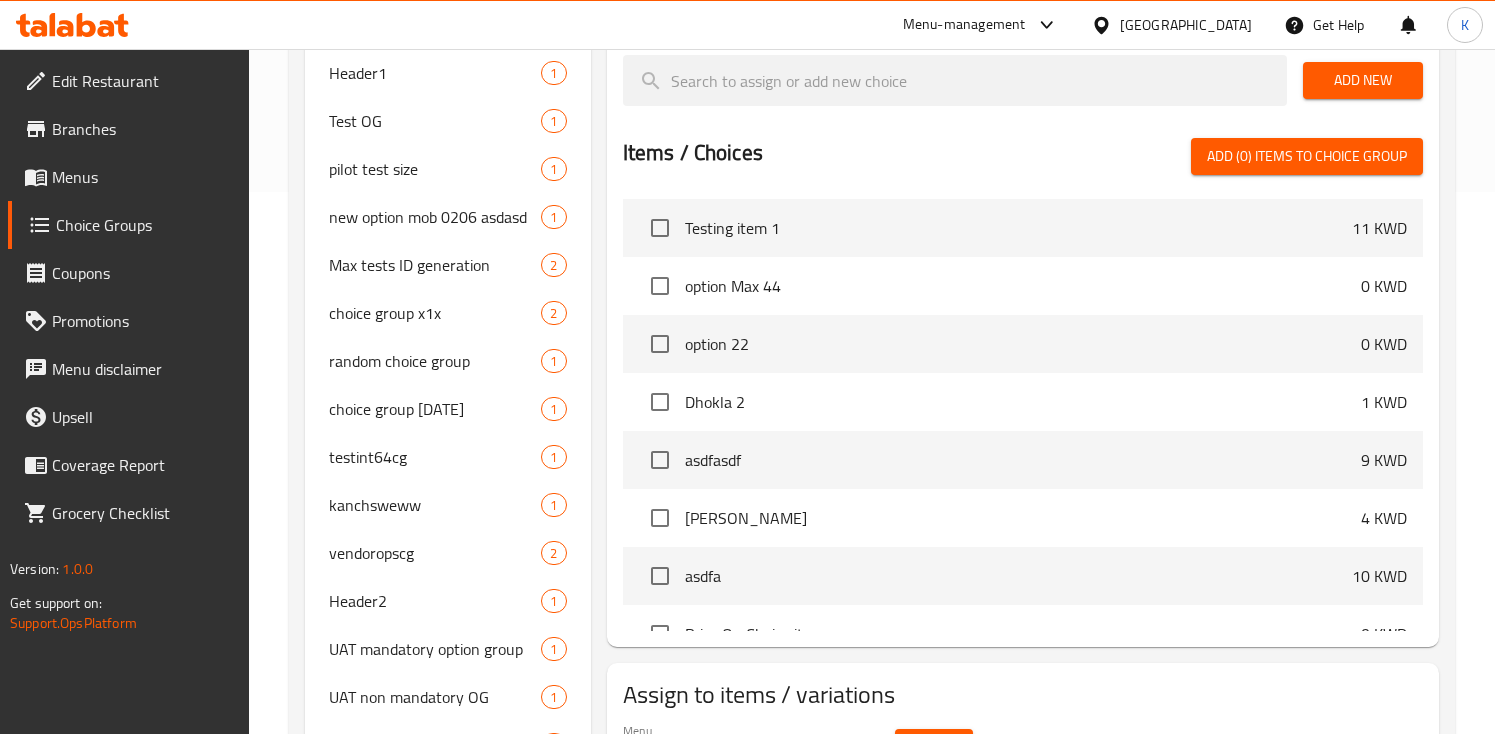 type on "Max Tests OG167" 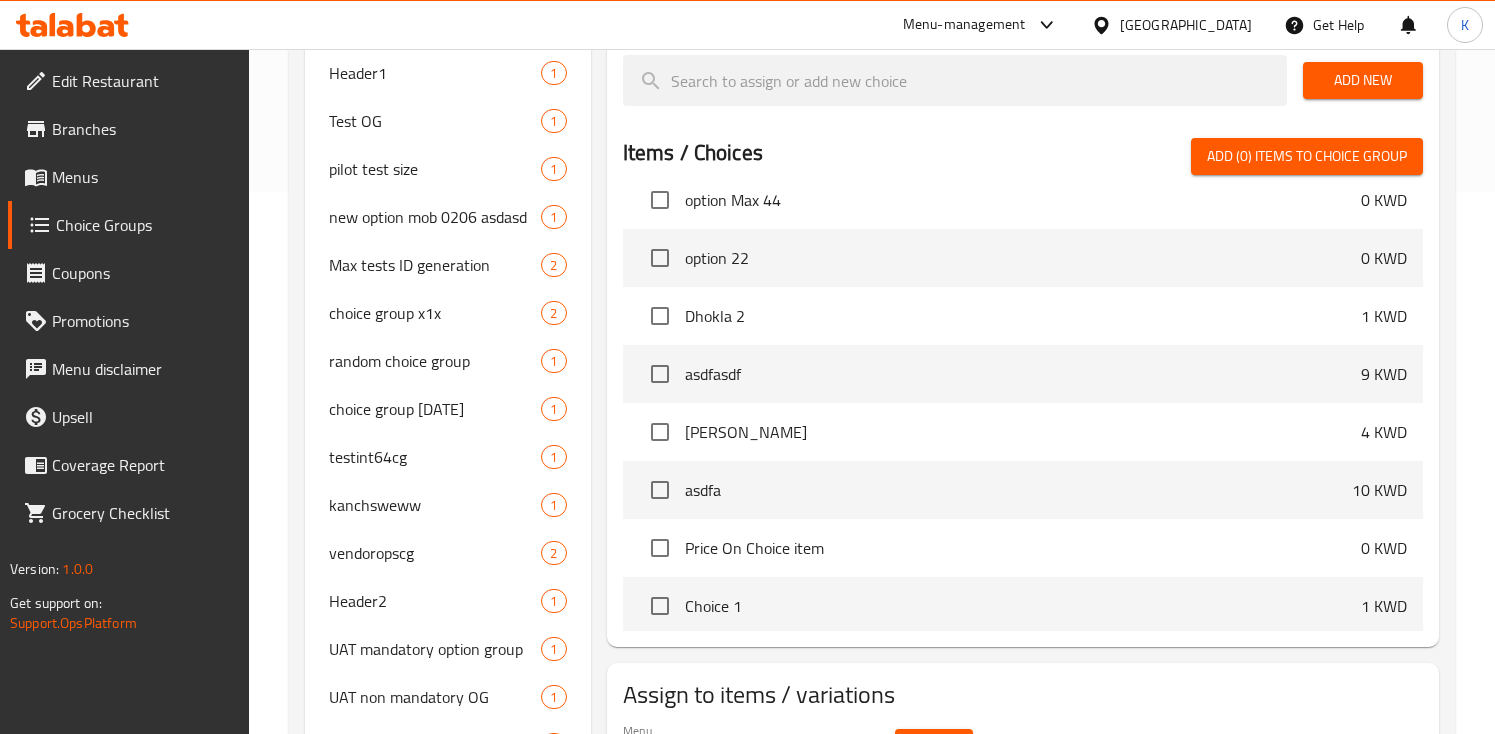 scroll, scrollTop: 0, scrollLeft: 0, axis: both 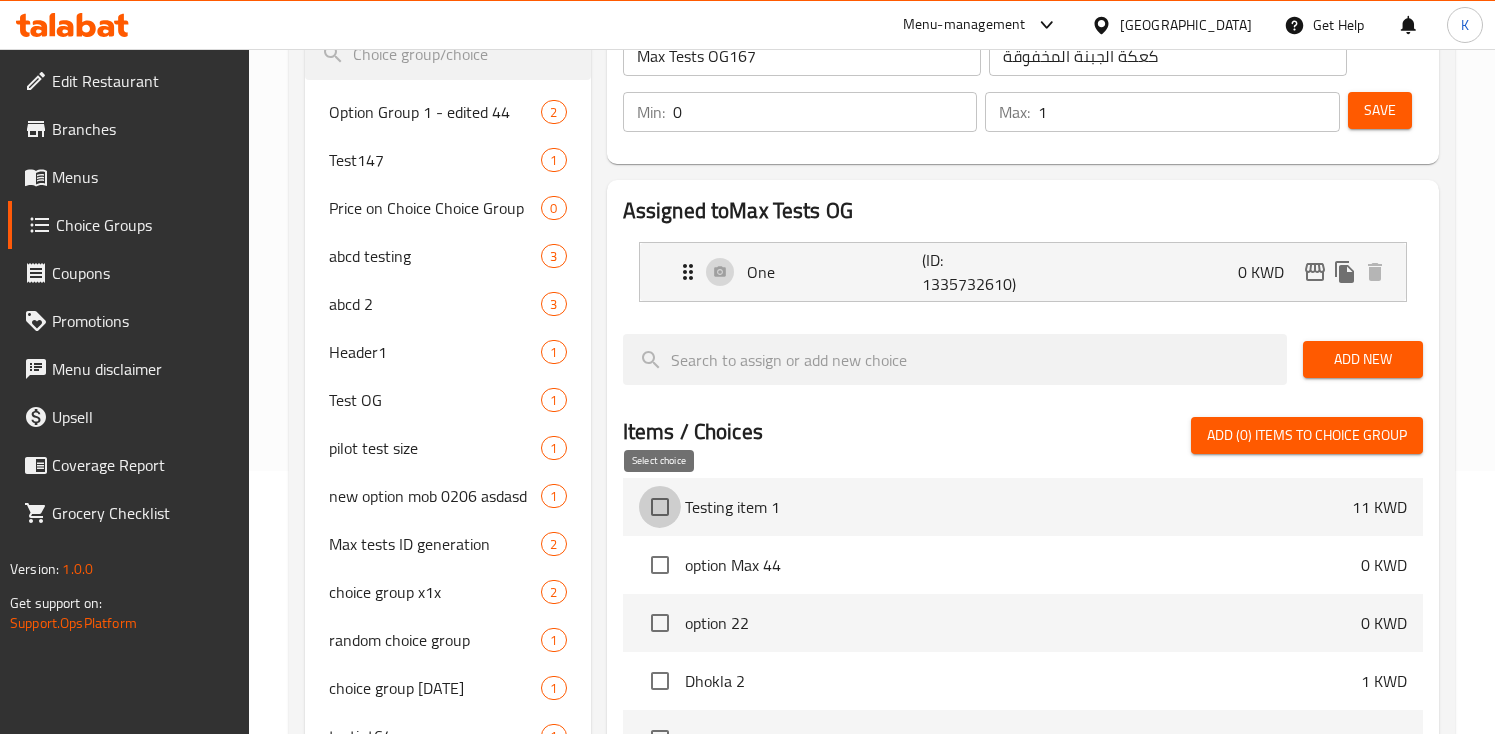 click at bounding box center (660, 507) 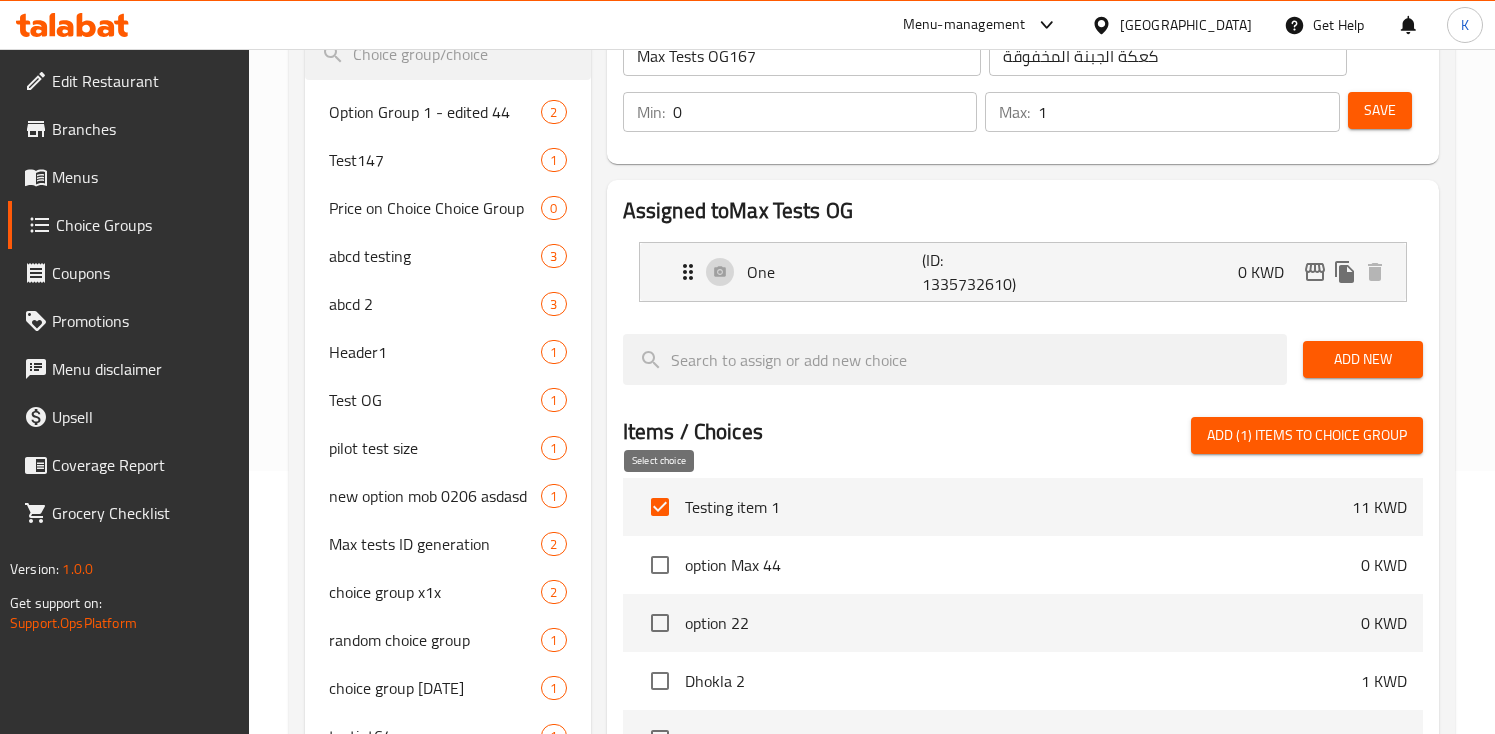 click at bounding box center [660, 507] 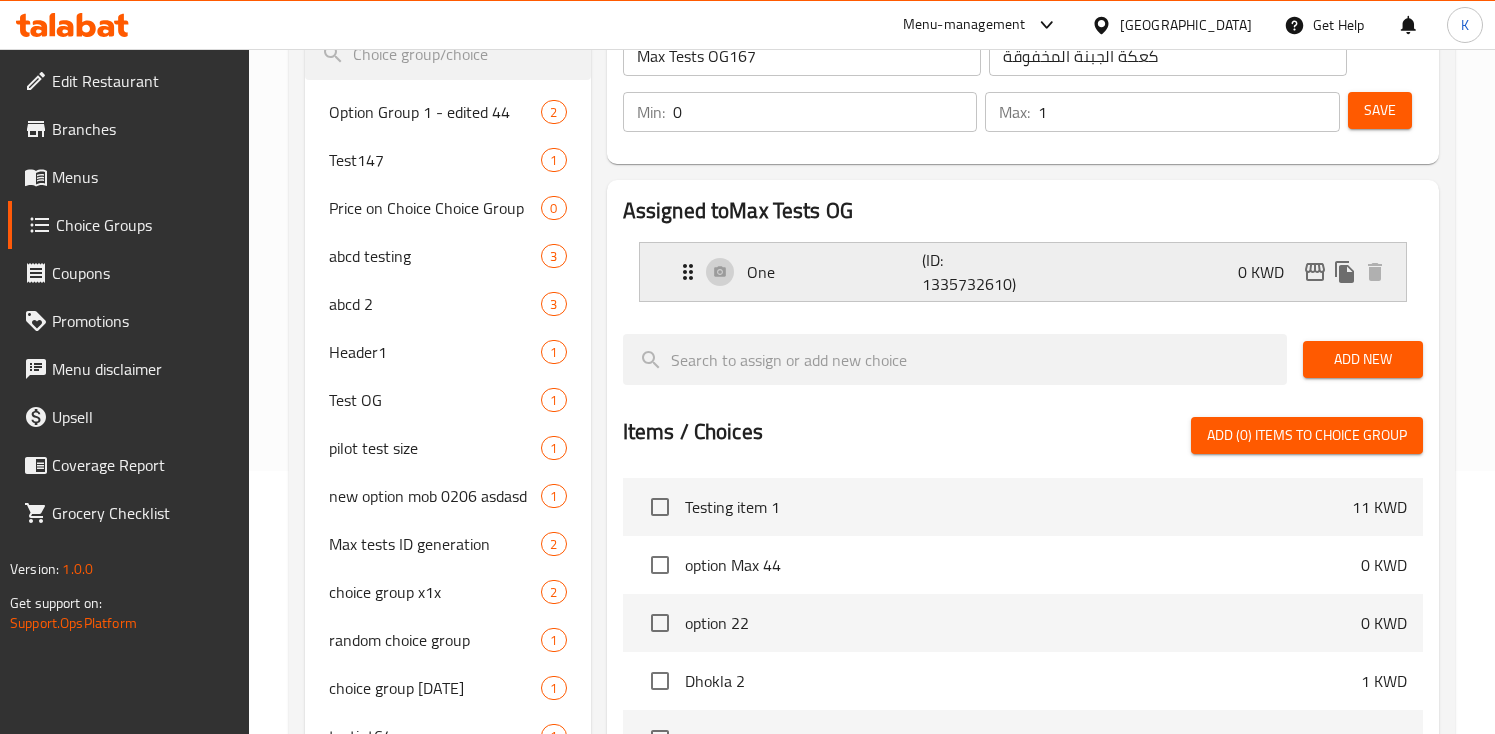 click on "One" at bounding box center [834, 272] 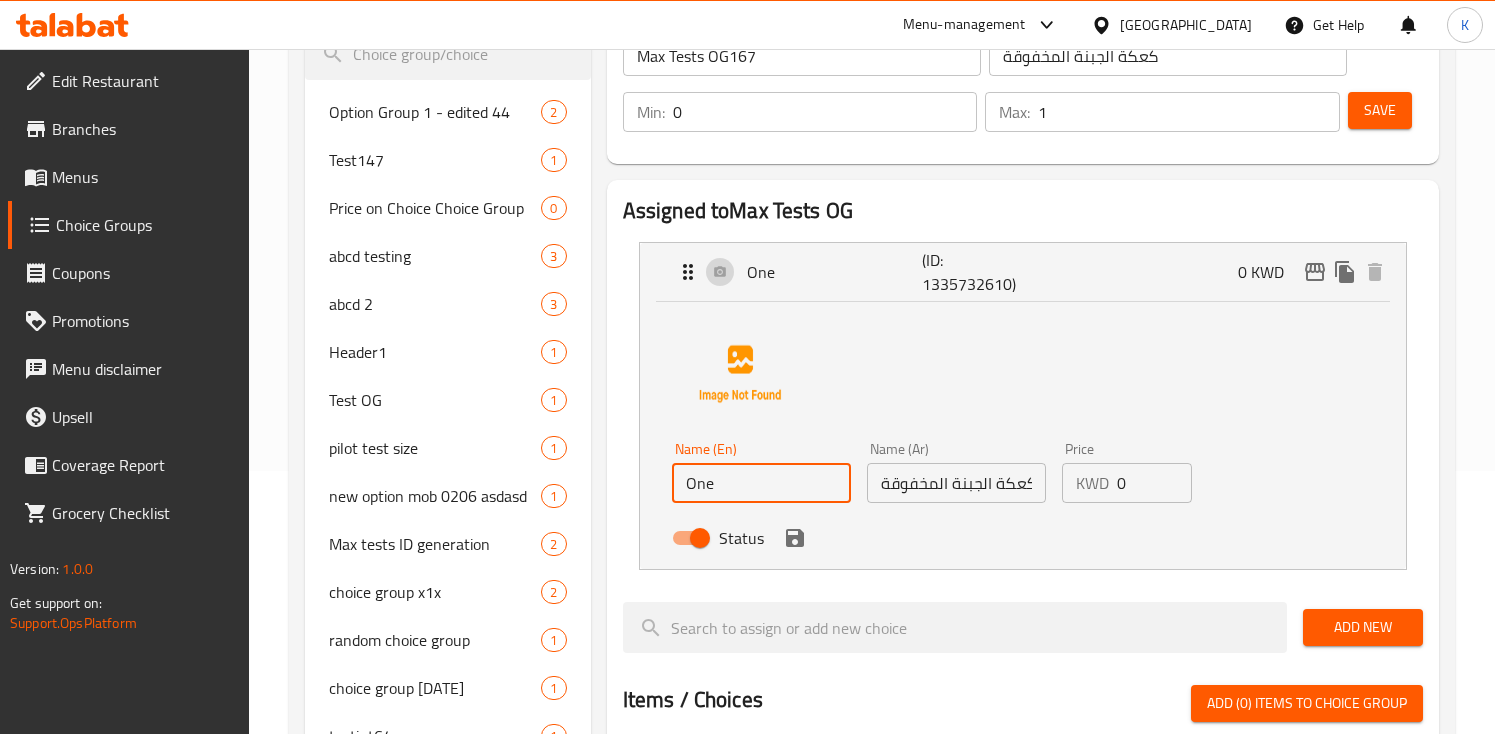 click on "One" at bounding box center (761, 483) 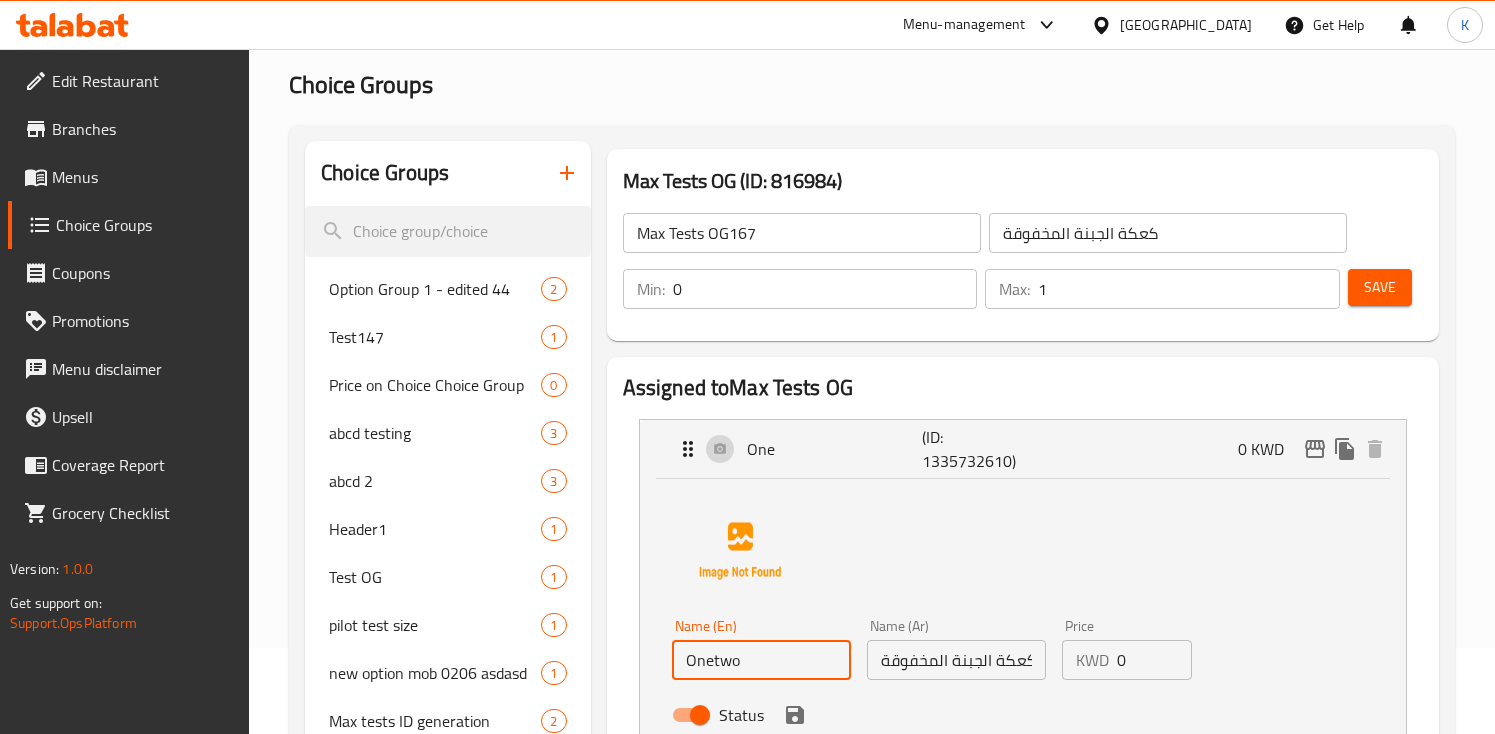 scroll, scrollTop: 69, scrollLeft: 0, axis: vertical 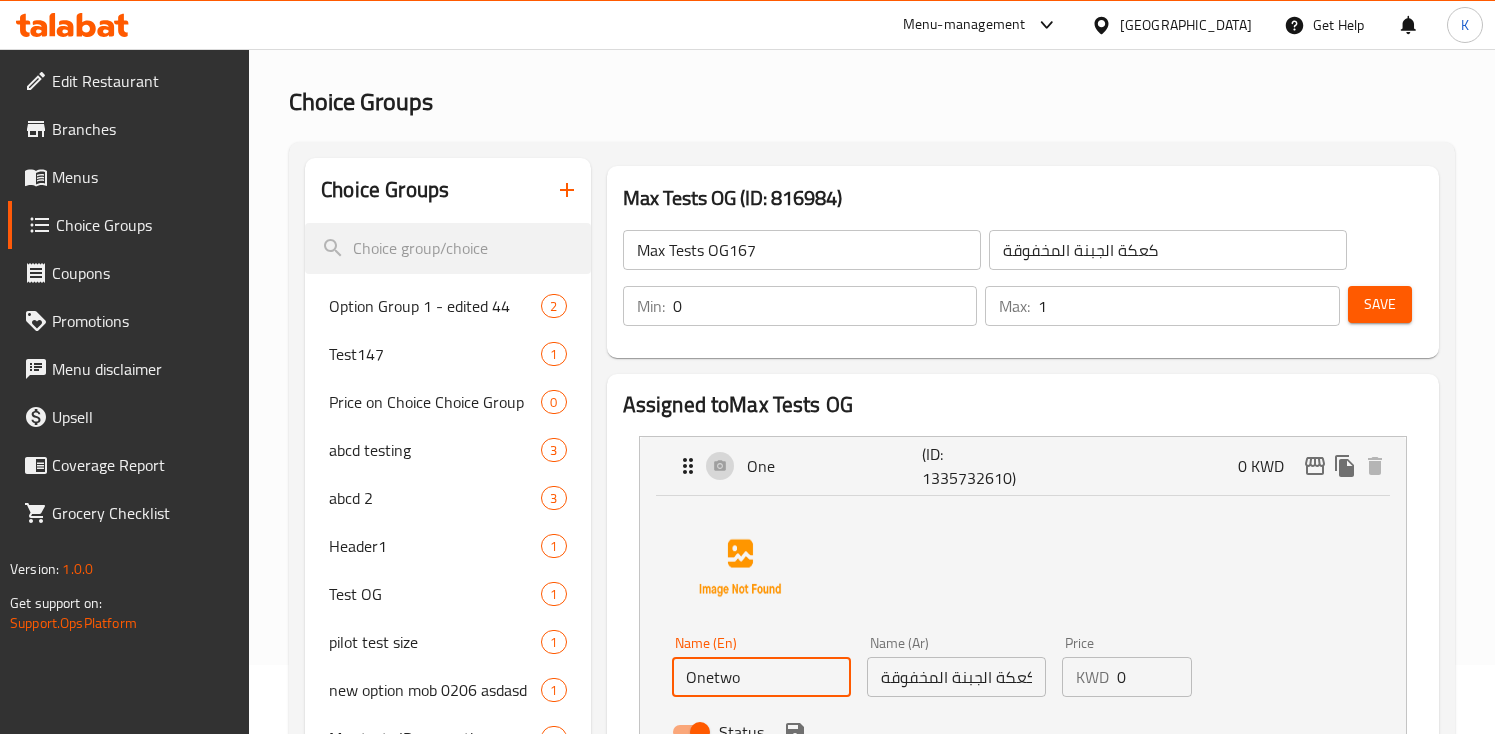 type on "Onetwo" 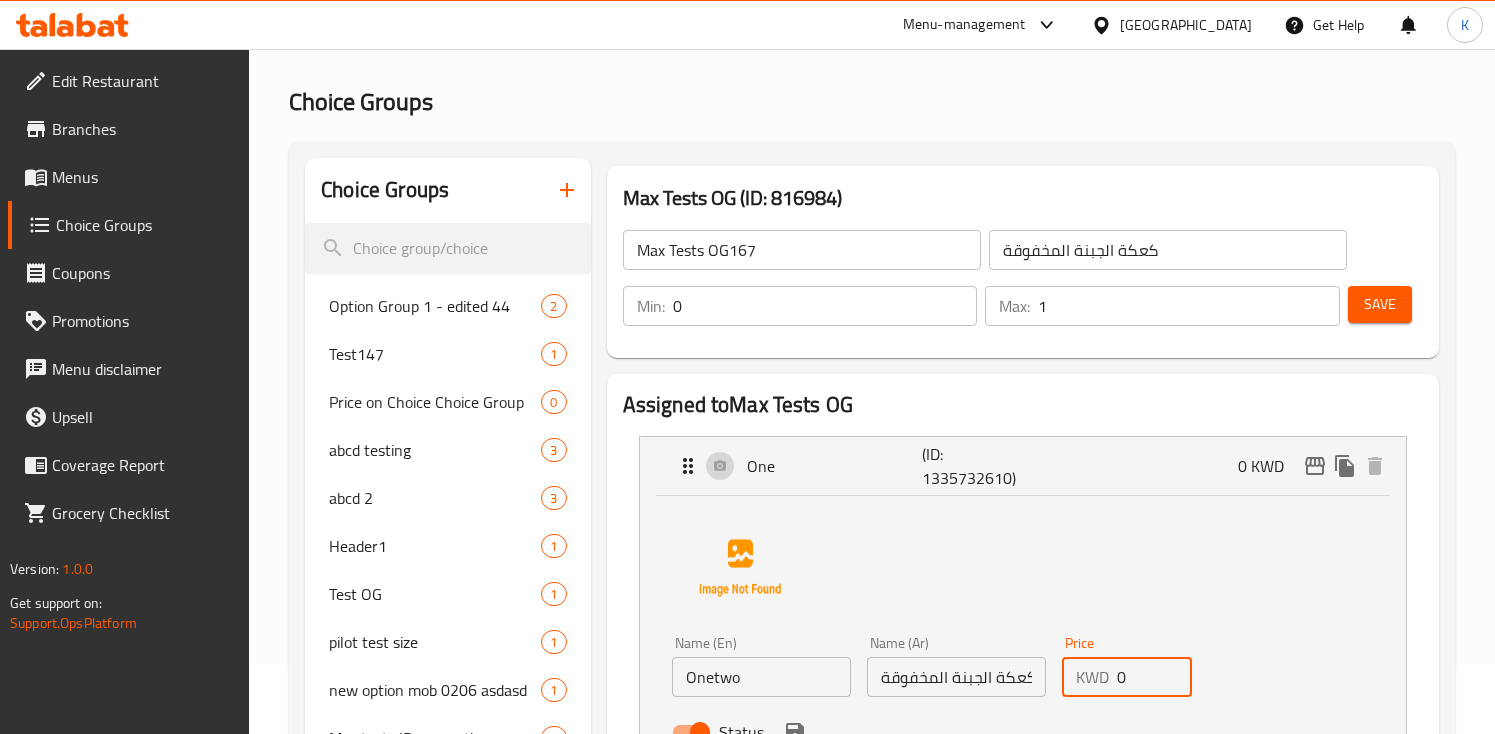 click on "0" at bounding box center (1154, 677) 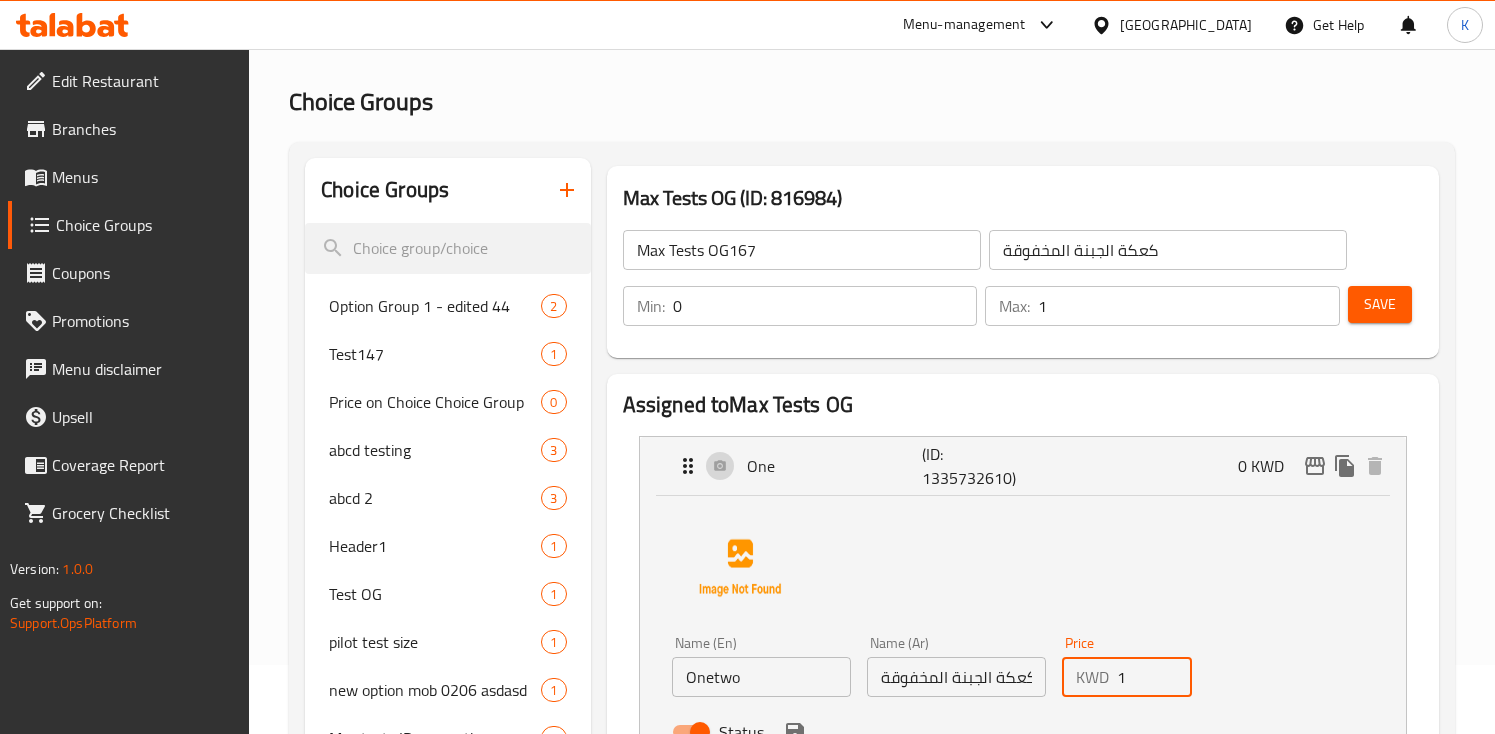type on "1" 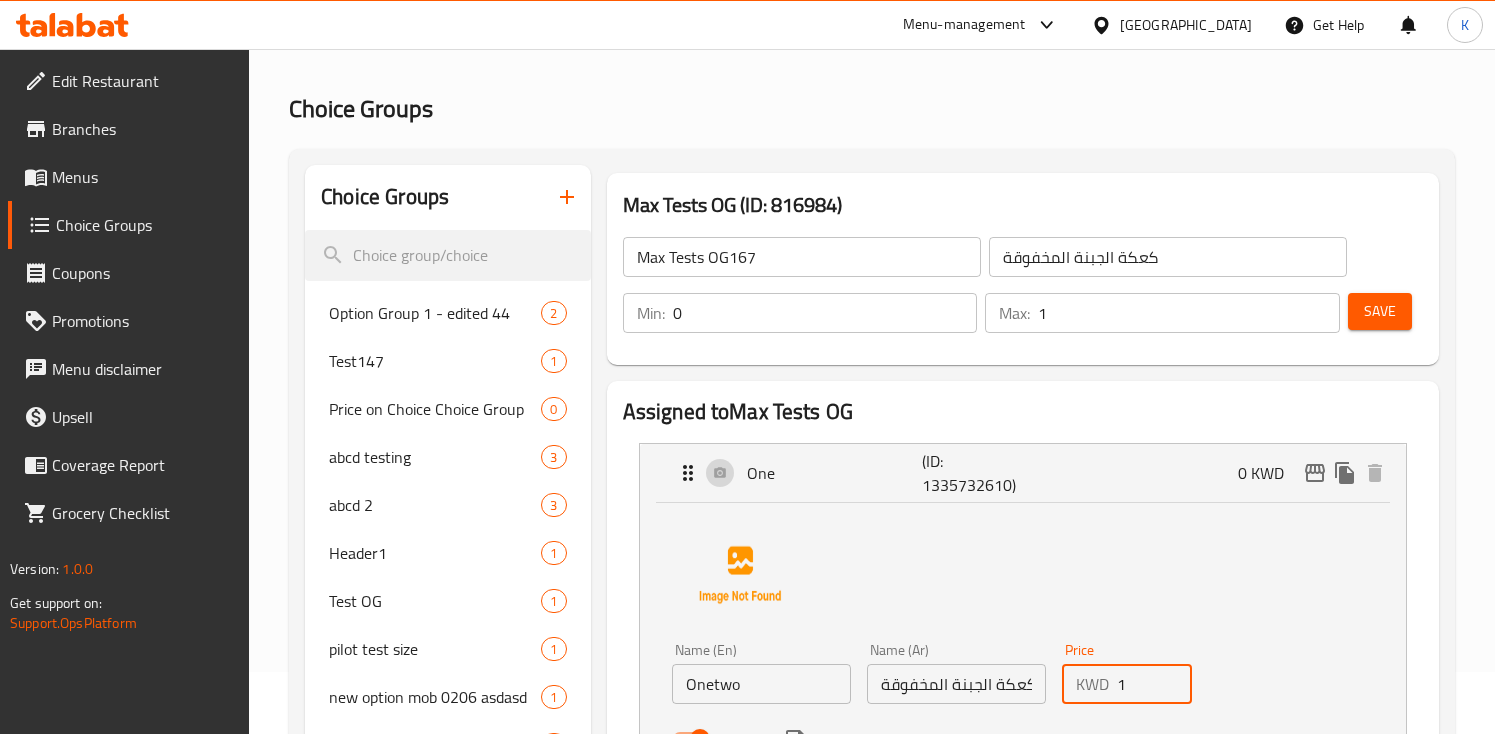 scroll, scrollTop: 60, scrollLeft: 0, axis: vertical 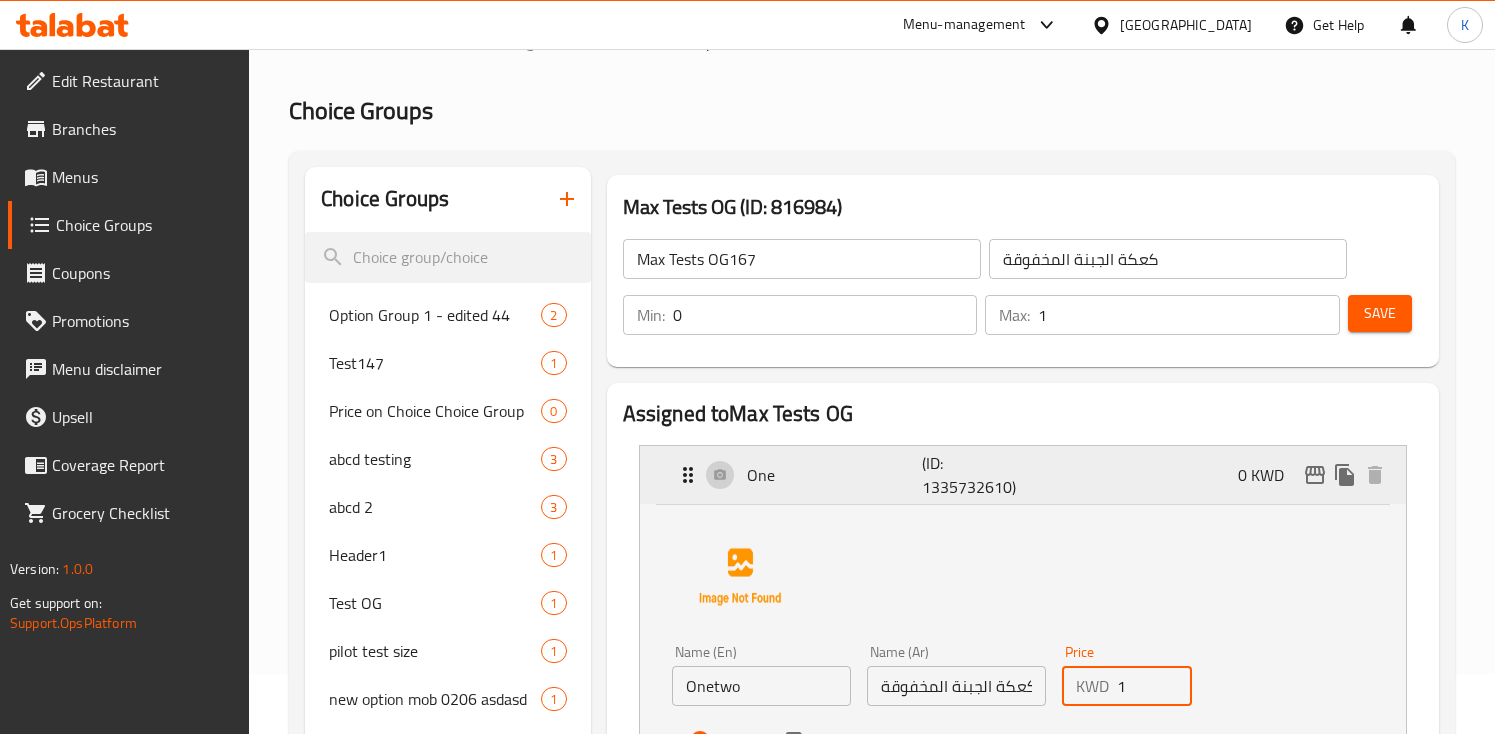 click on "(ID: 1335732610)" at bounding box center [980, 475] 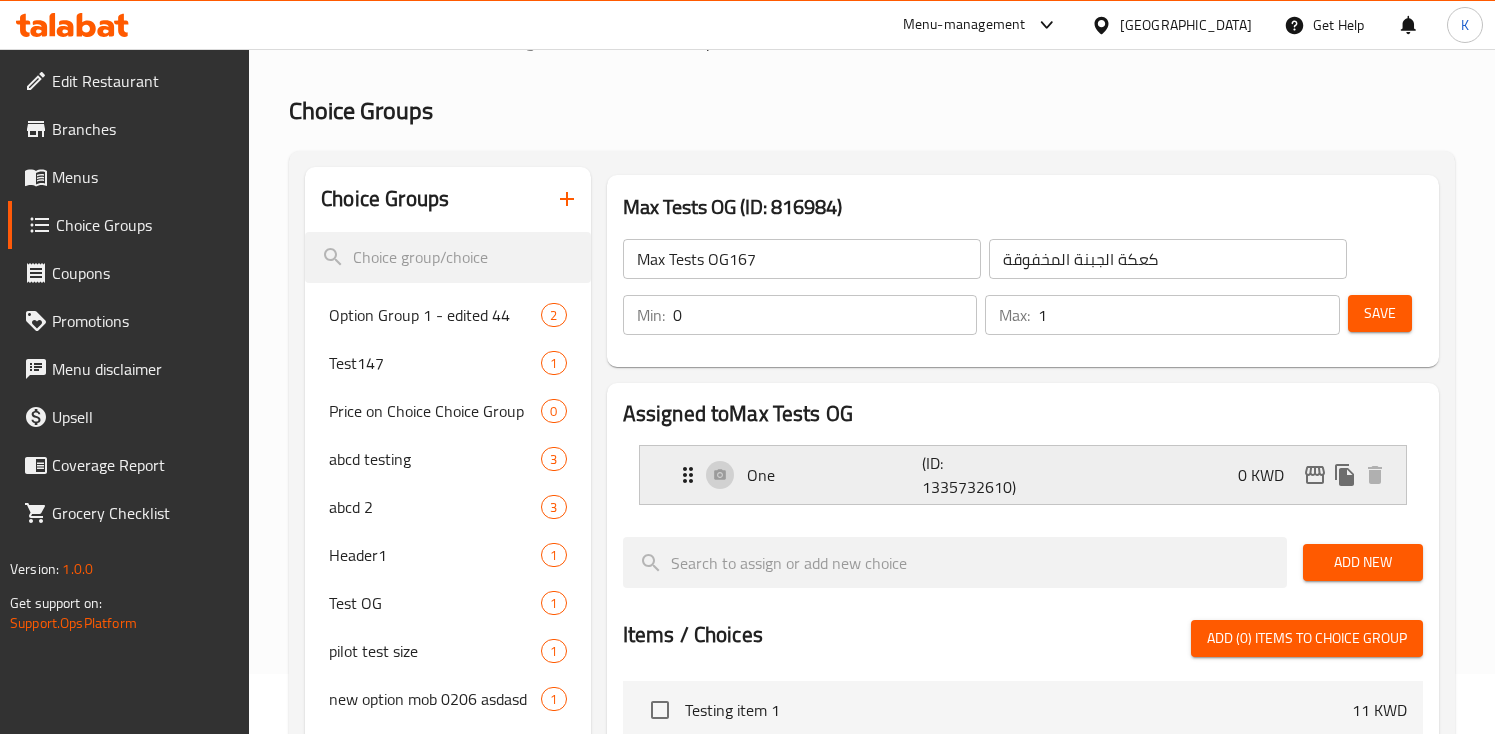 click on "(ID: 1335732610)" at bounding box center (980, 475) 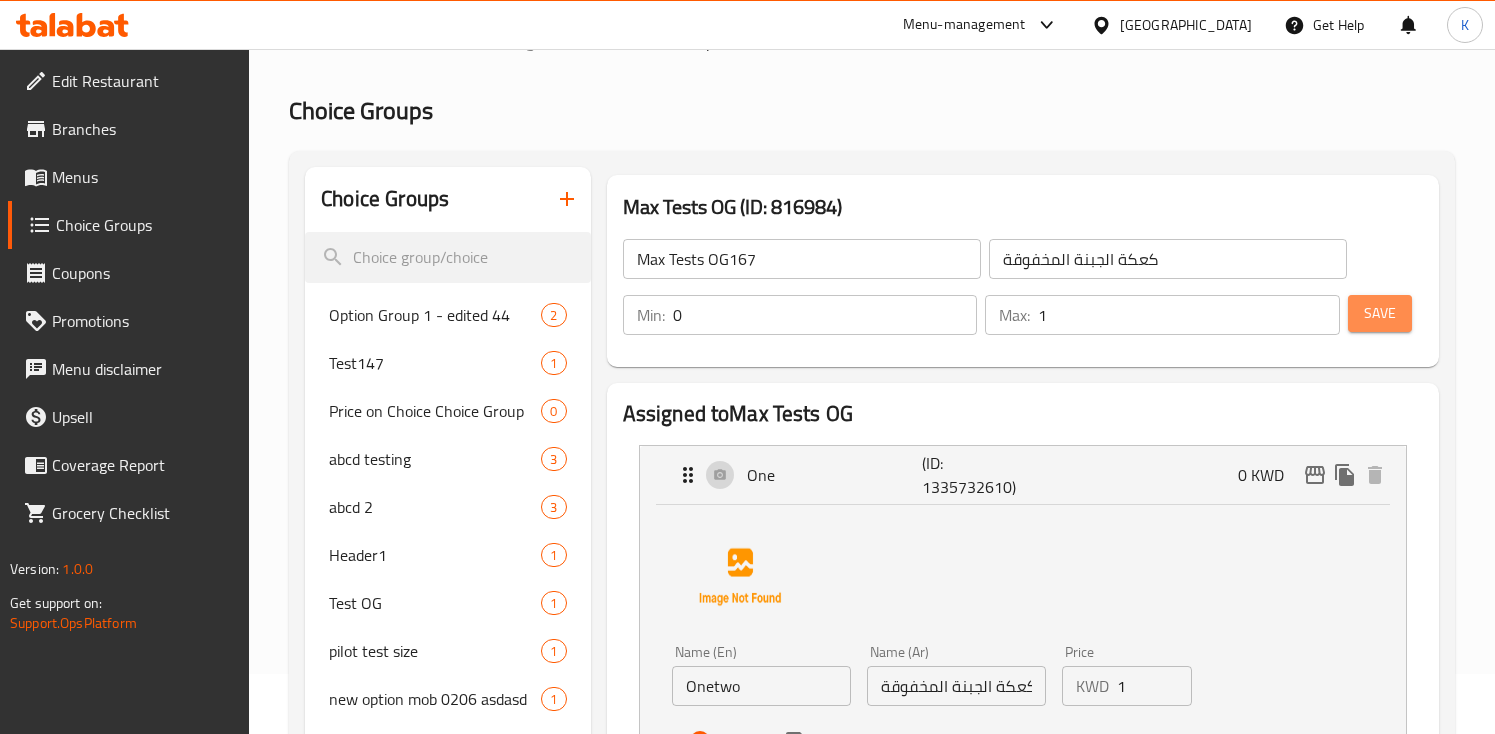 click on "Save" at bounding box center (1380, 313) 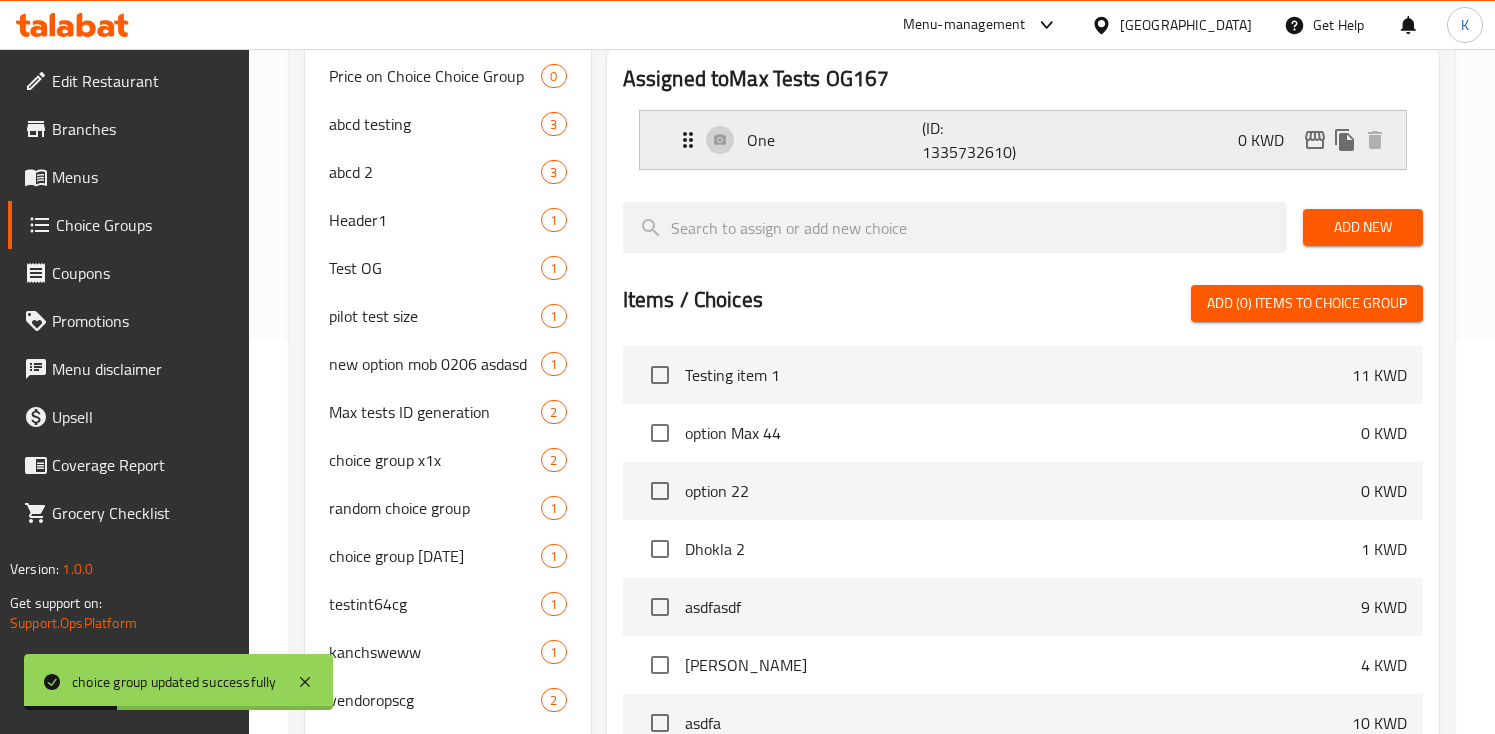 scroll, scrollTop: 668, scrollLeft: 0, axis: vertical 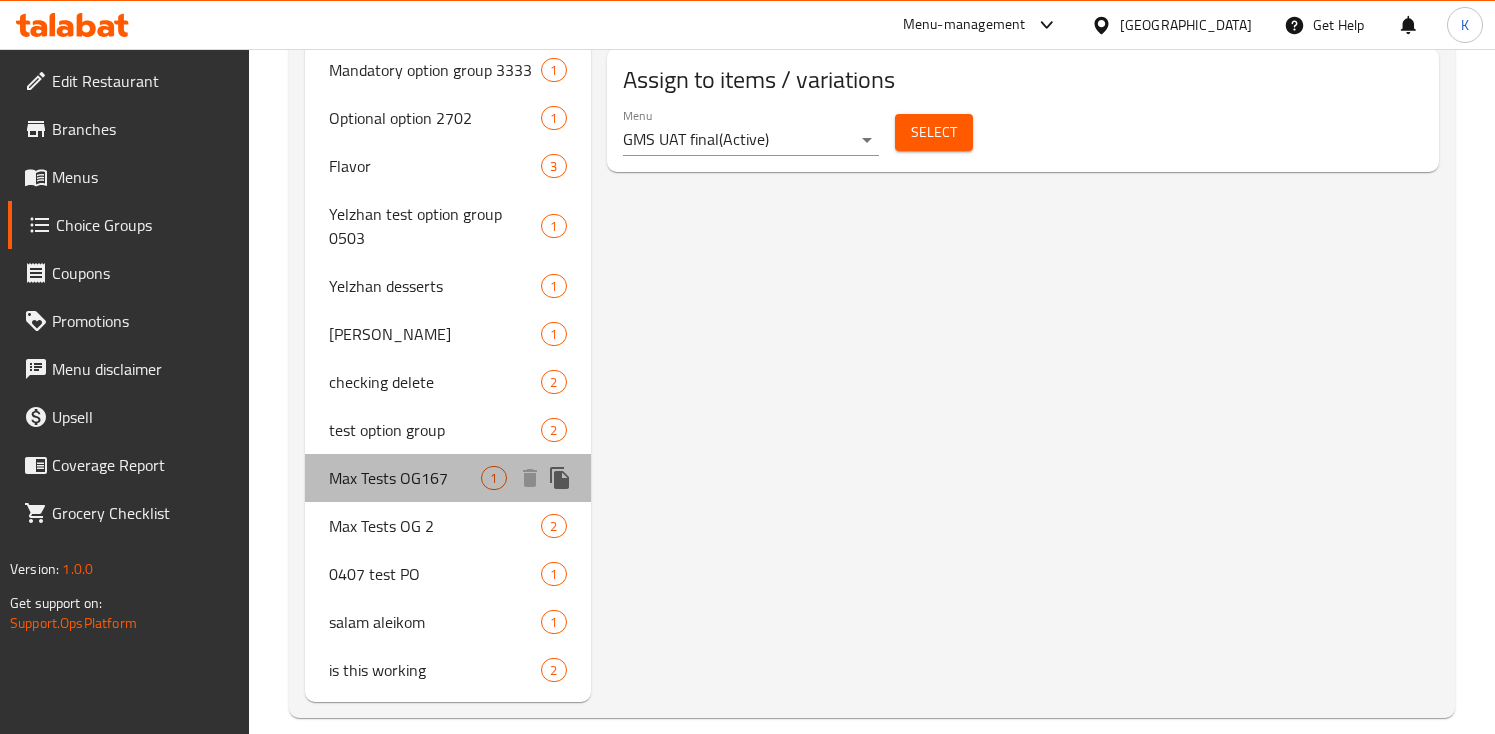 click on "Max Tests OG167" at bounding box center (405, 478) 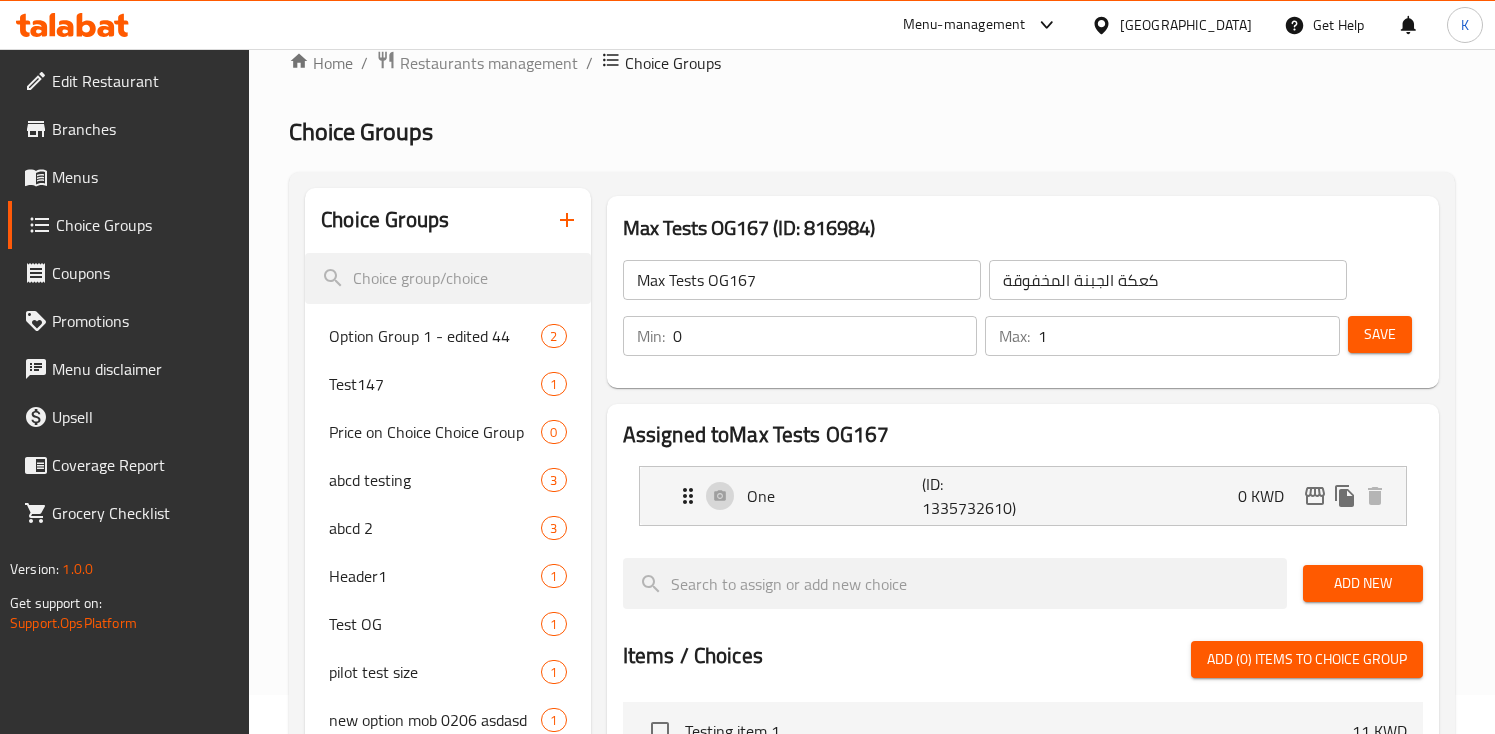 scroll, scrollTop: 37, scrollLeft: 0, axis: vertical 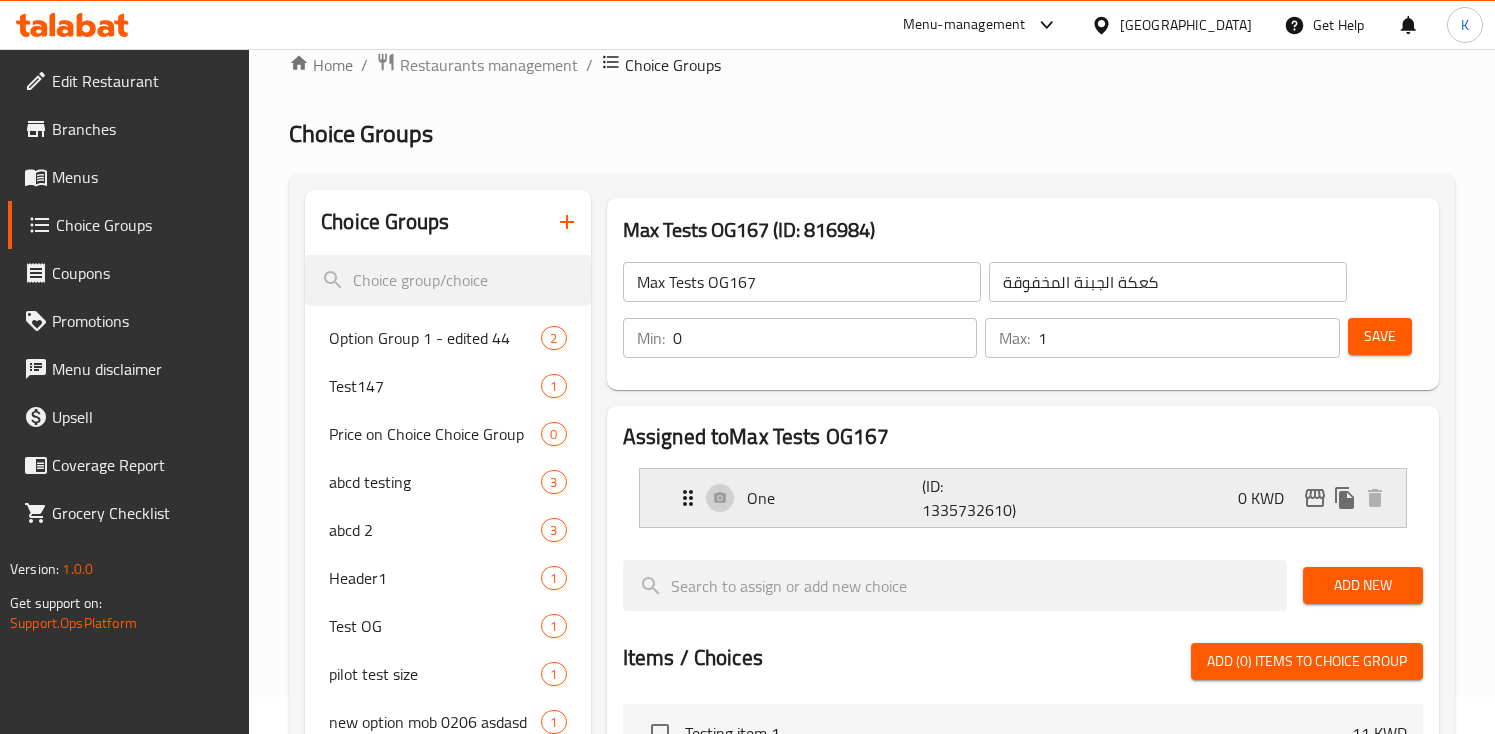 click on "One" at bounding box center [834, 498] 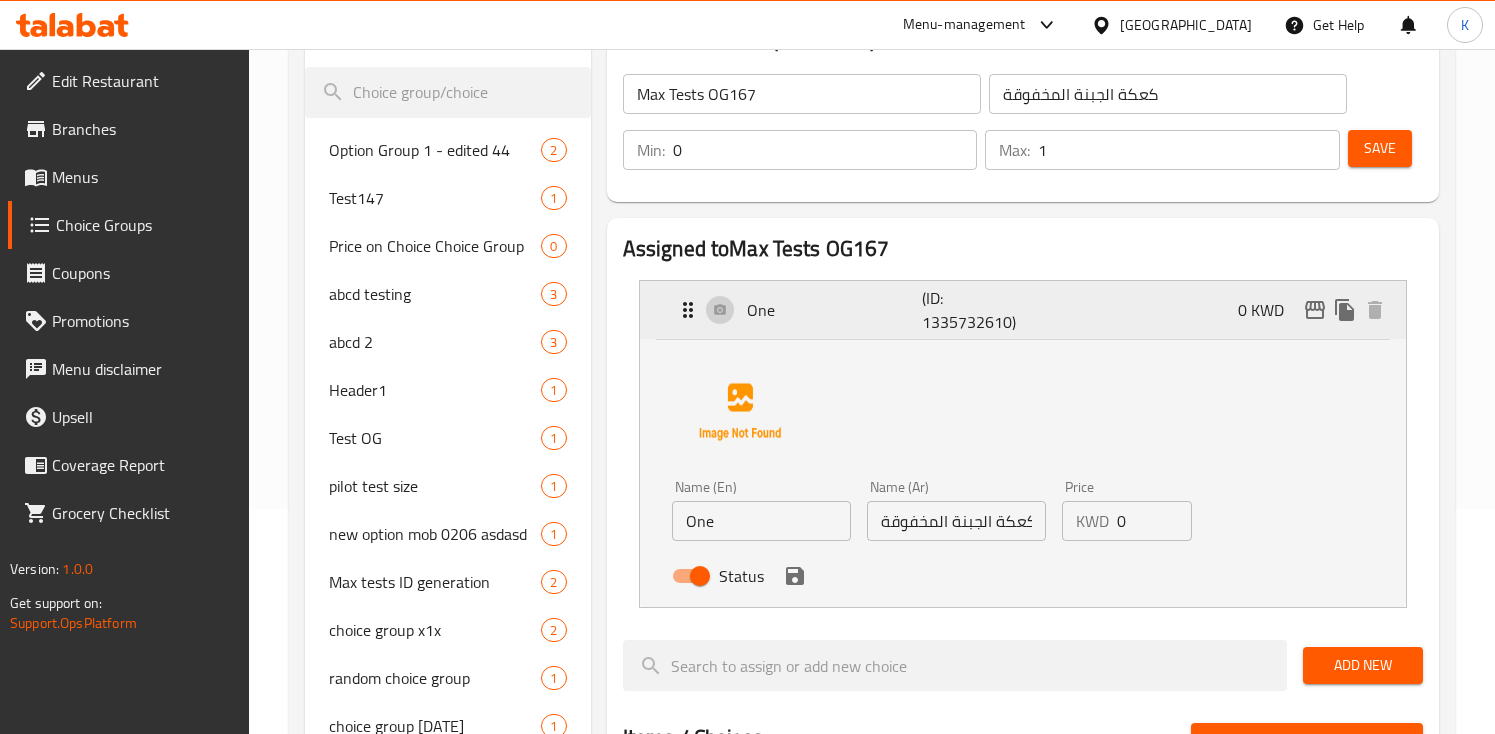 scroll, scrollTop: 237, scrollLeft: 0, axis: vertical 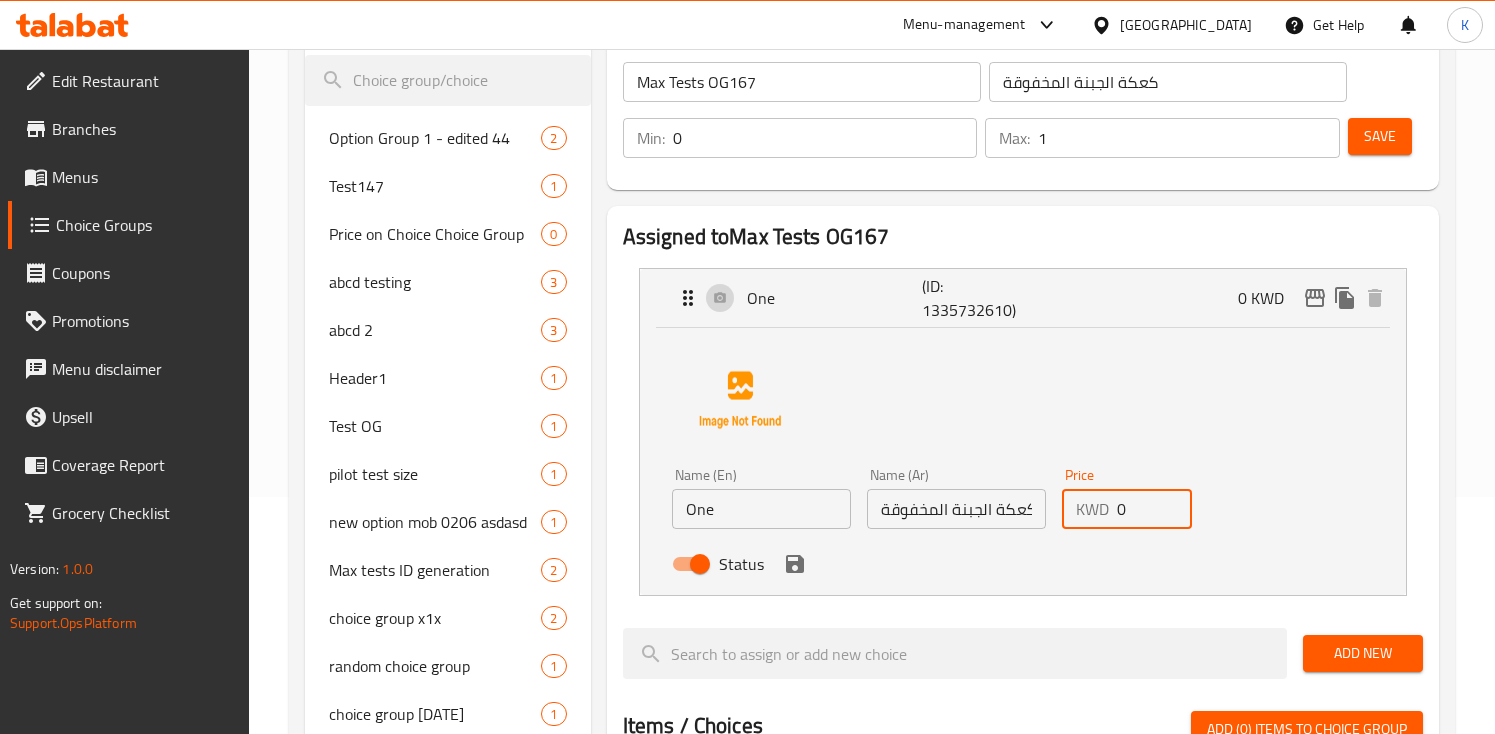 click on "0" at bounding box center (1154, 509) 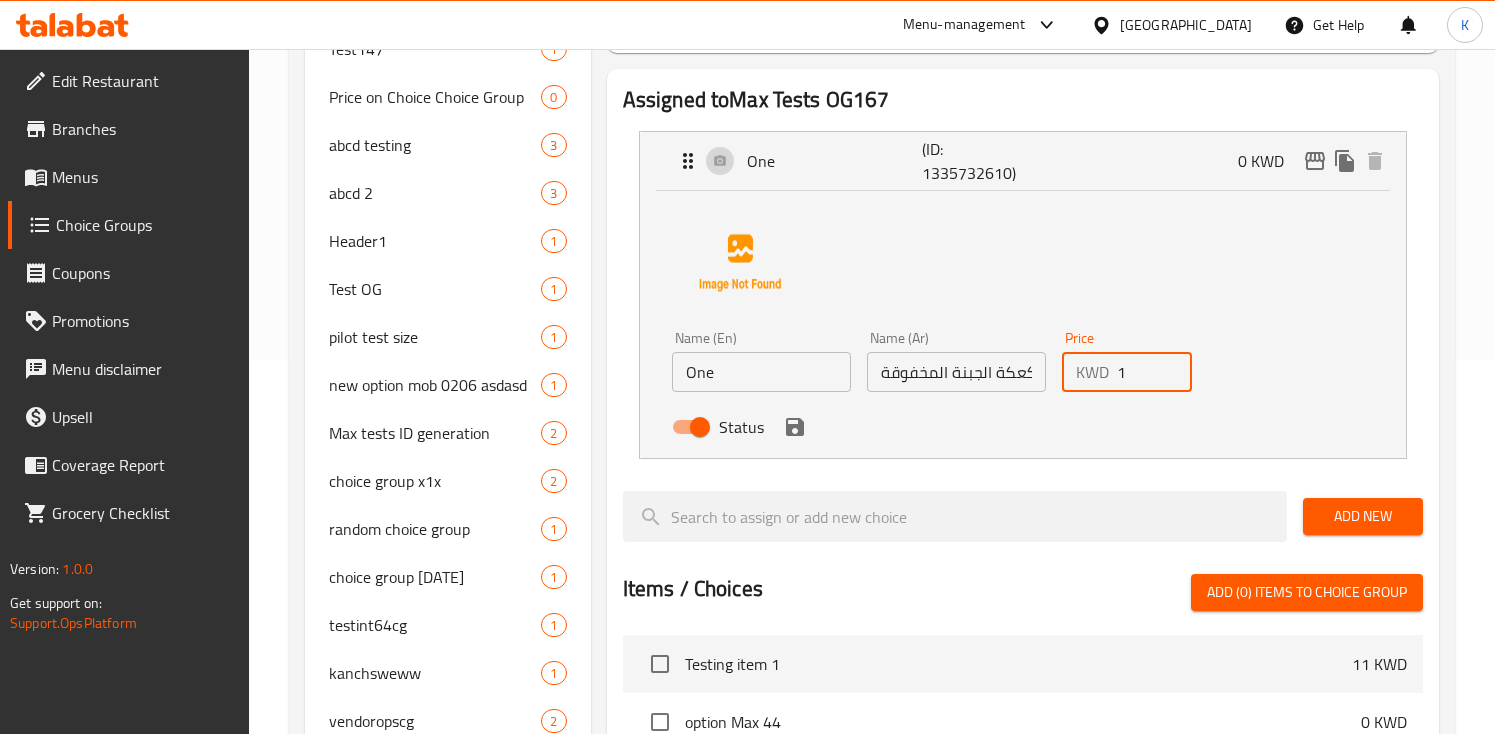 scroll, scrollTop: 375, scrollLeft: 0, axis: vertical 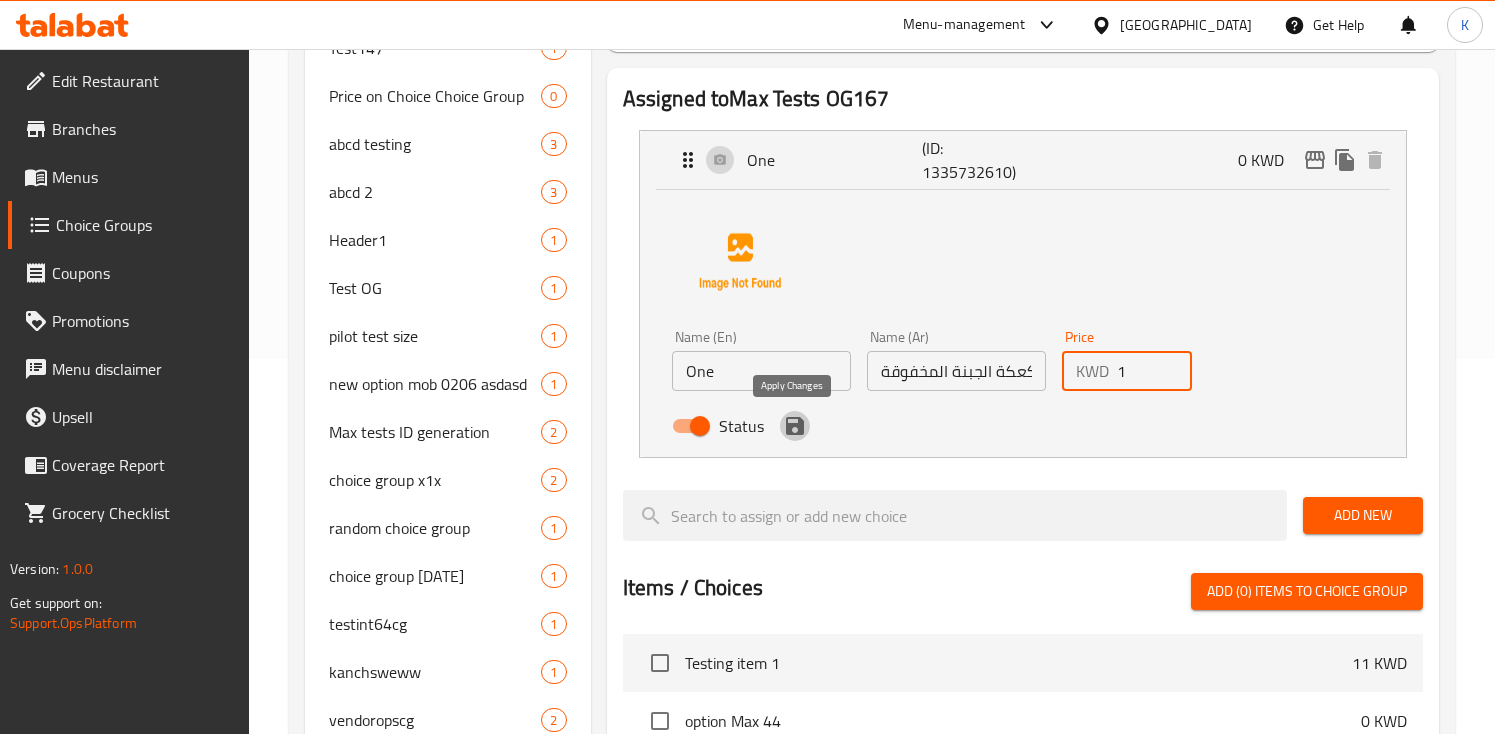 click 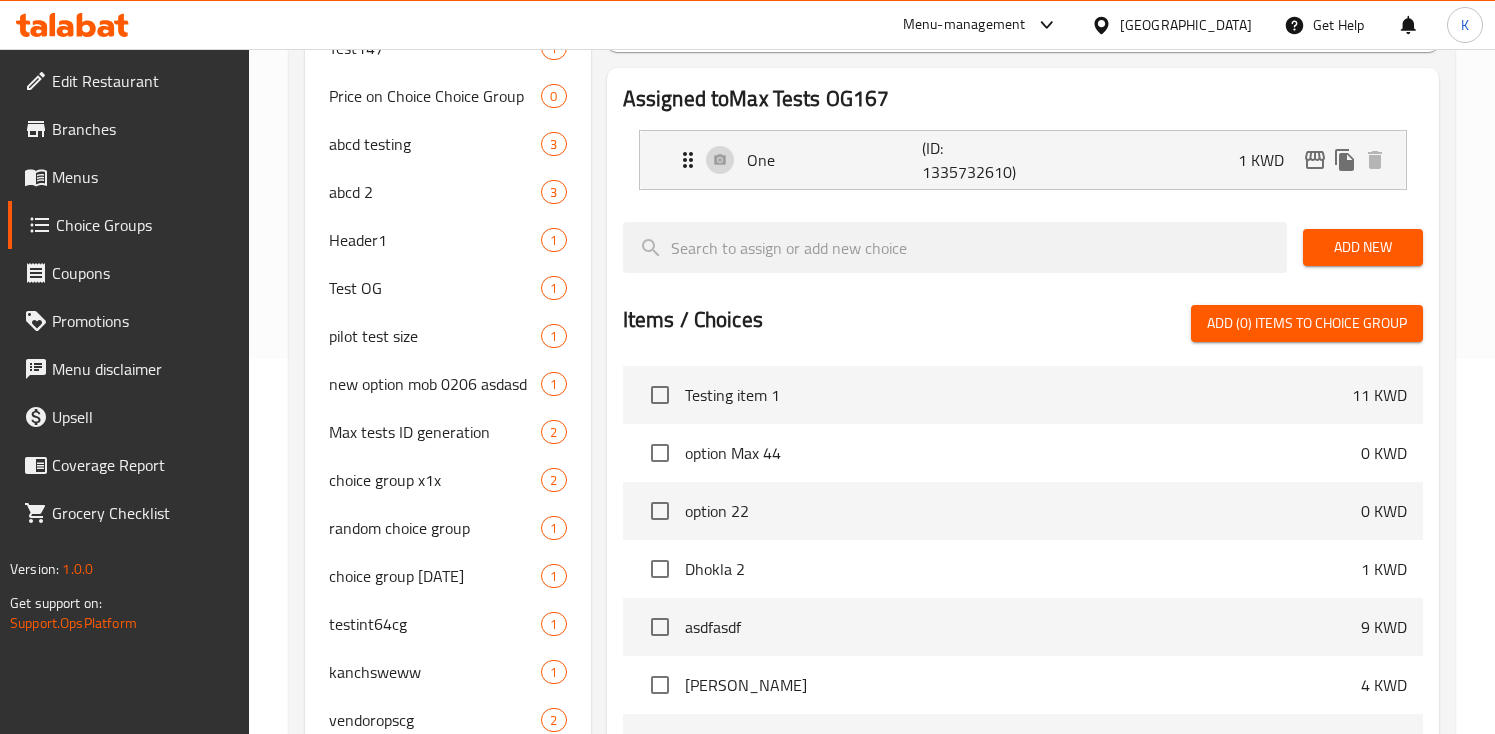 type on "1" 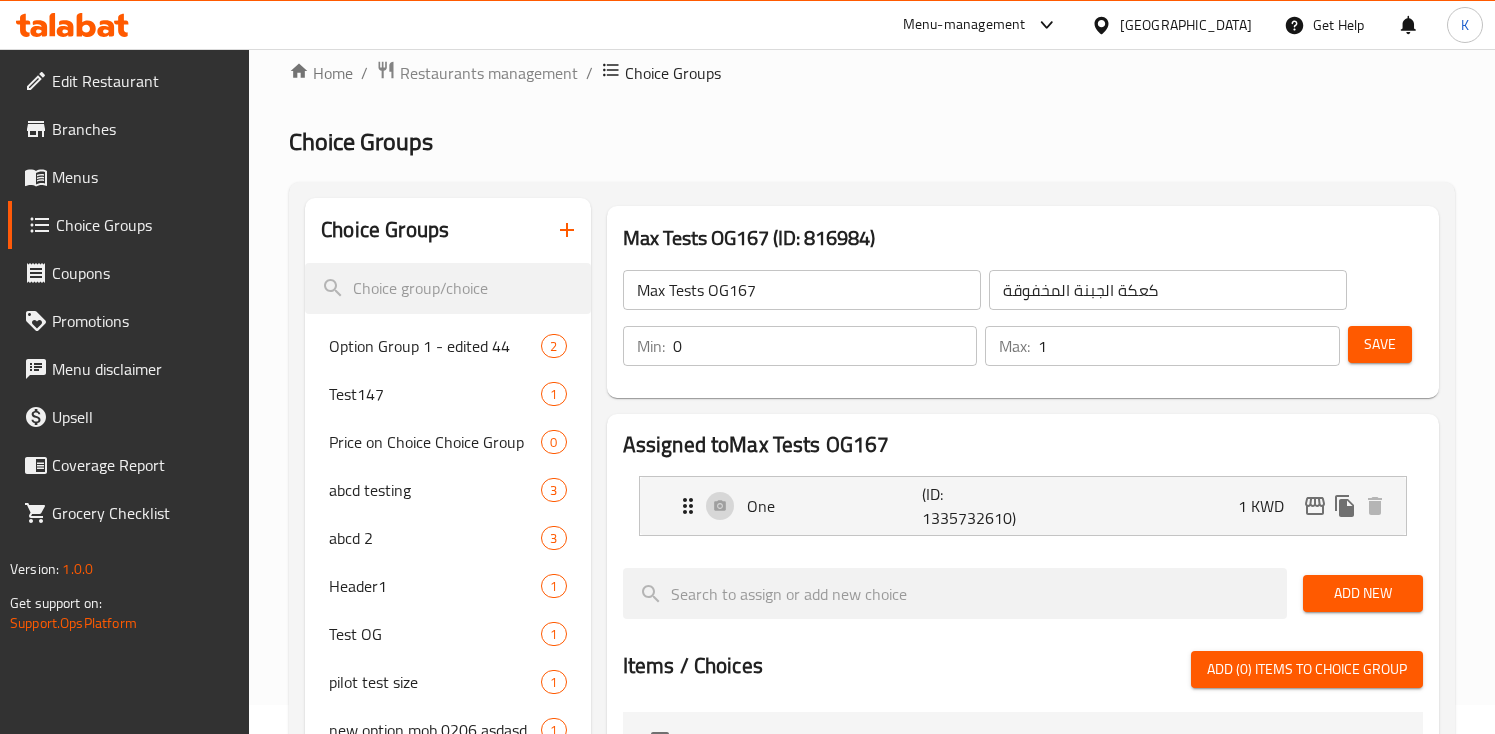 scroll, scrollTop: 0, scrollLeft: 0, axis: both 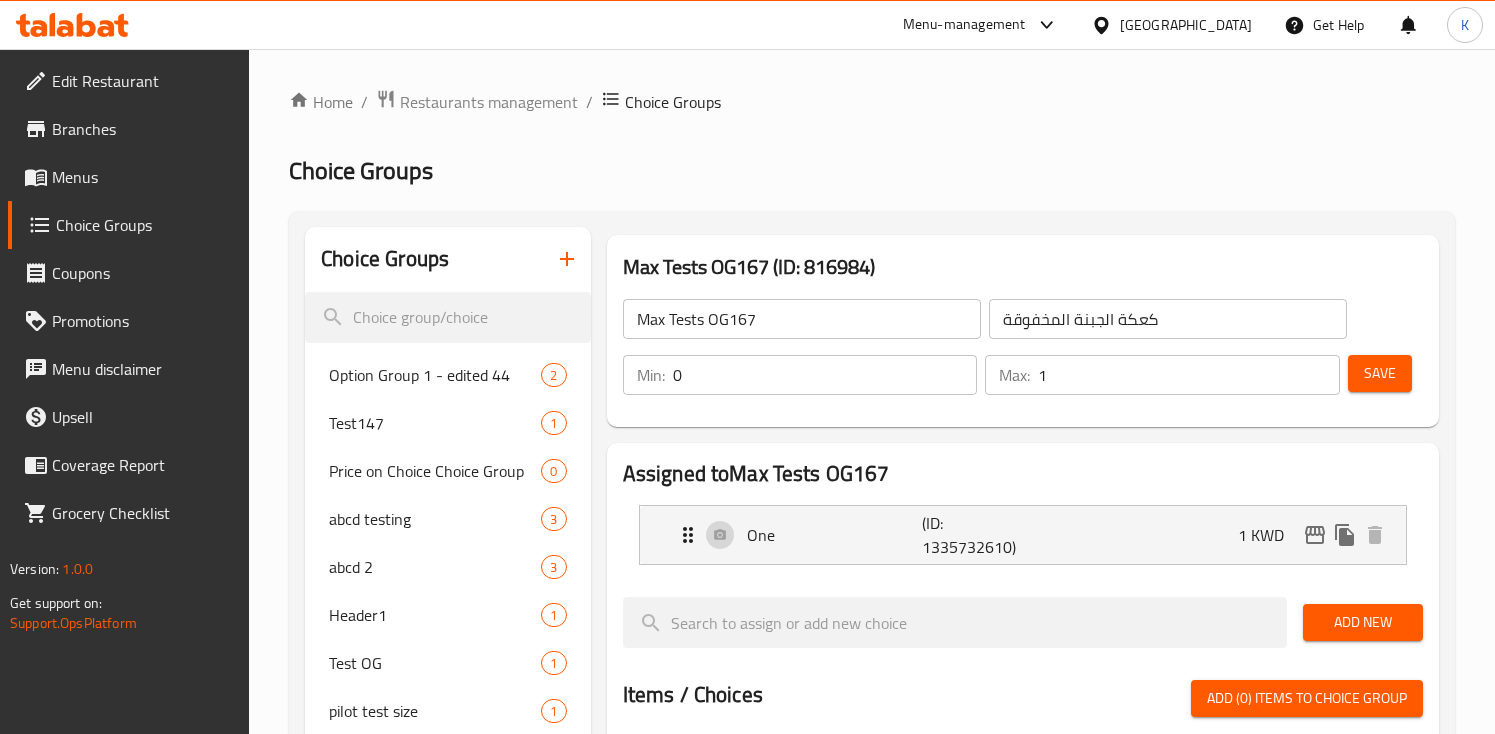 click on "Save" at bounding box center [1380, 373] 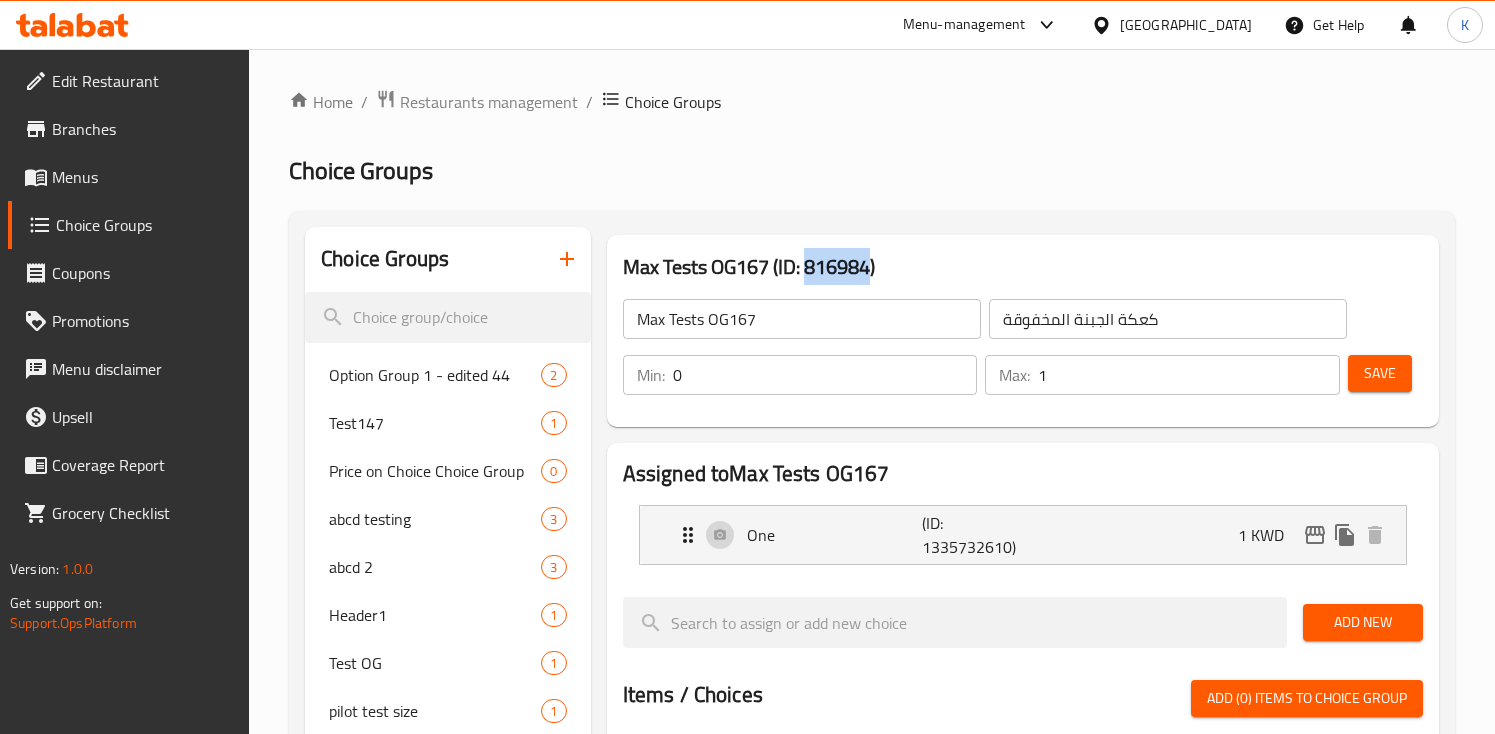 drag, startPoint x: 873, startPoint y: 266, endPoint x: 807, endPoint y: 267, distance: 66.007576 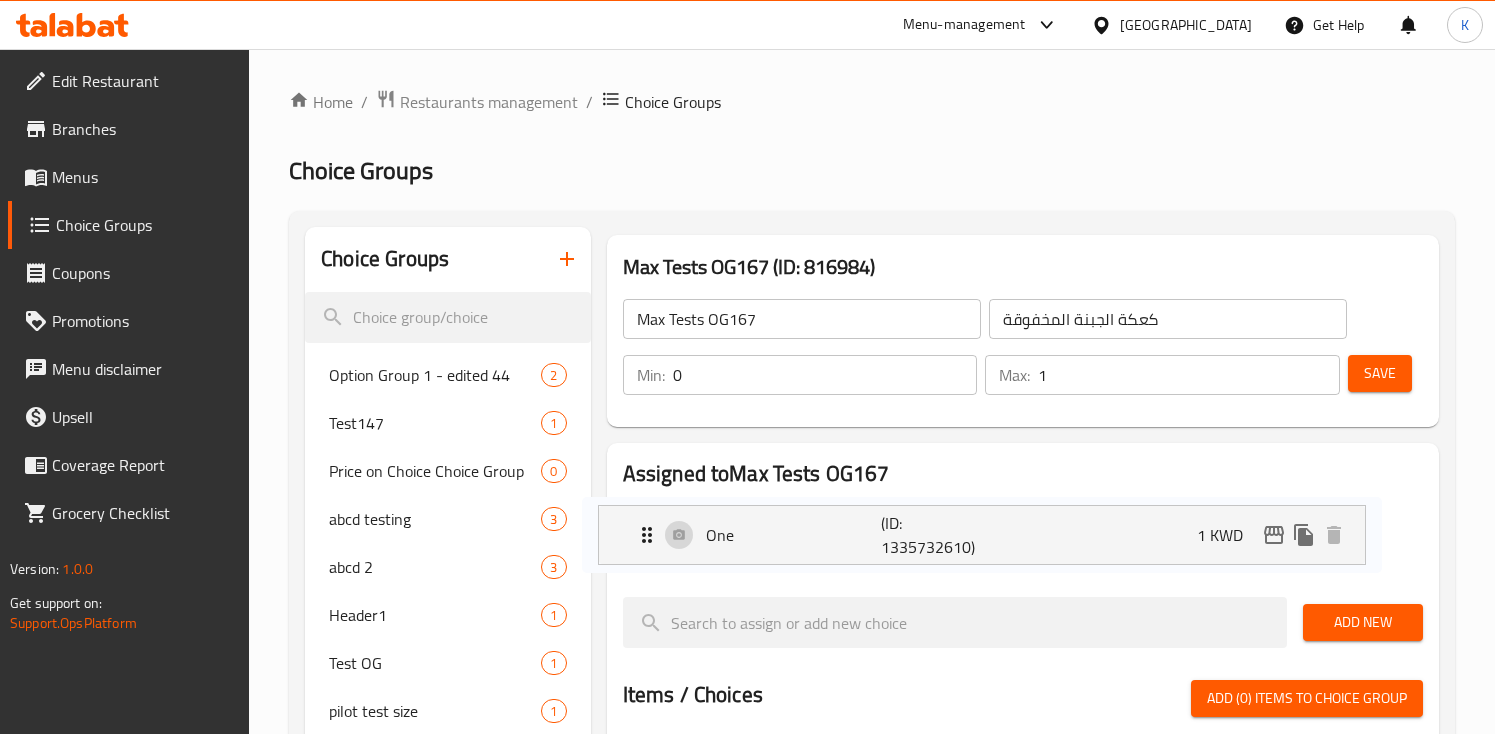 drag, startPoint x: 1016, startPoint y: 545, endPoint x: 970, endPoint y: 545, distance: 46 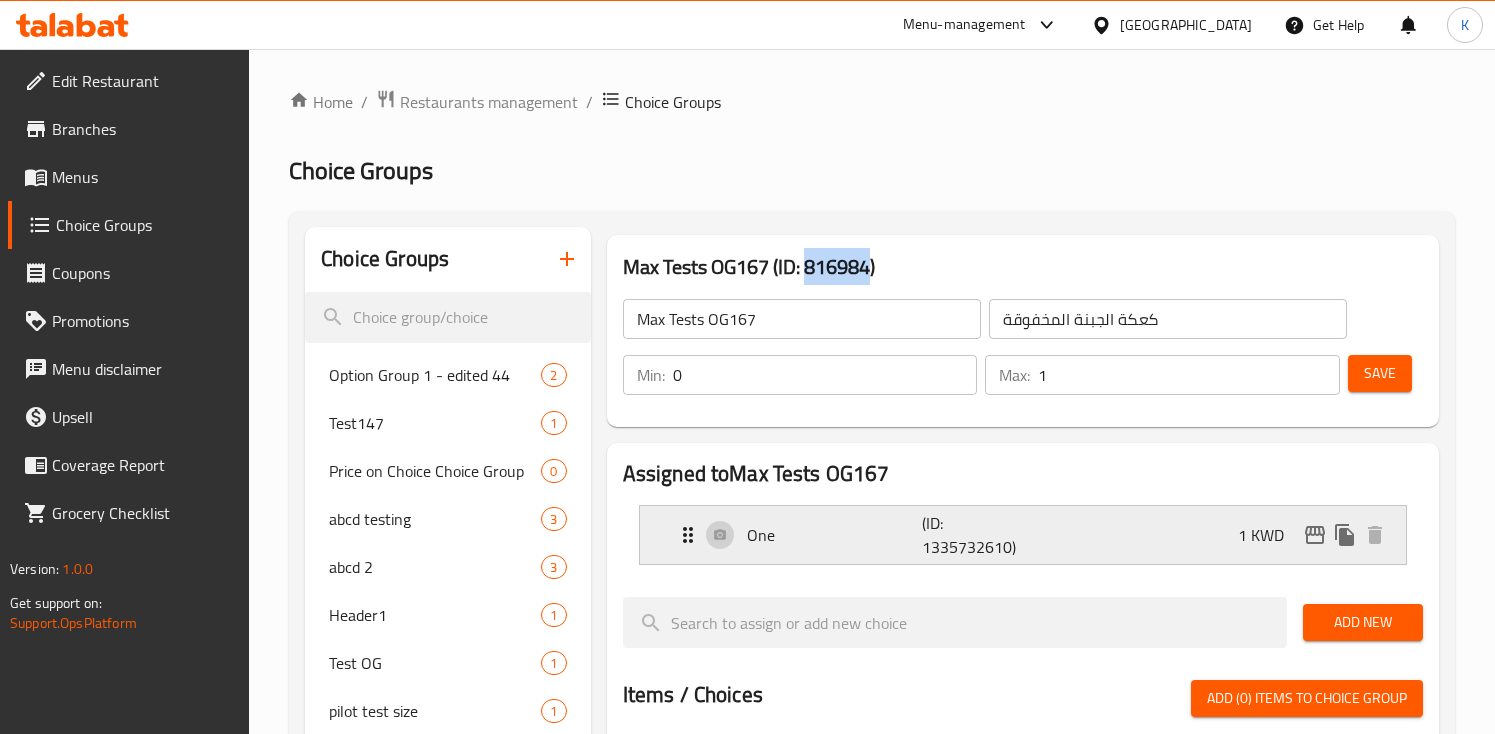 click on "(ID: 1335732610)" at bounding box center (980, 535) 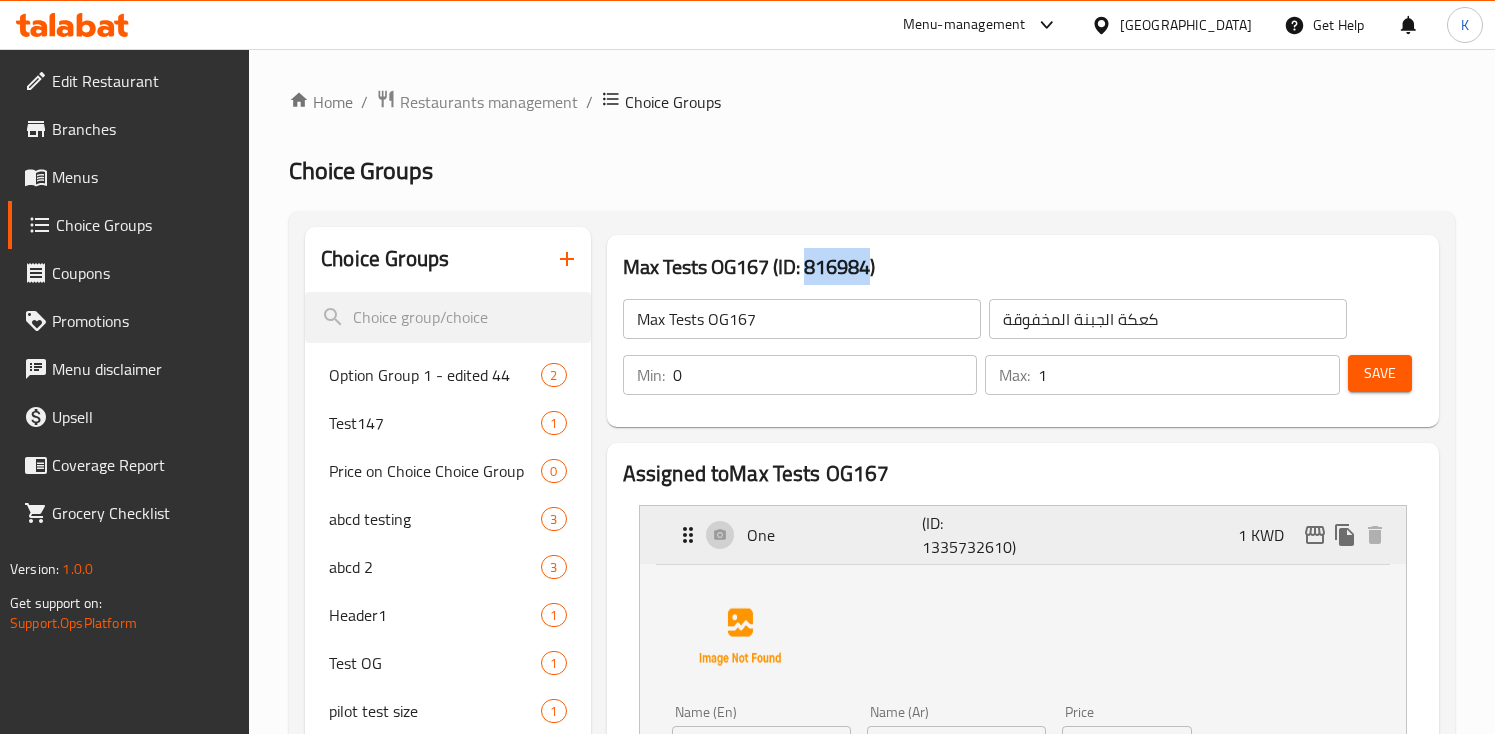 click on "(ID: 1335732610)" at bounding box center [980, 535] 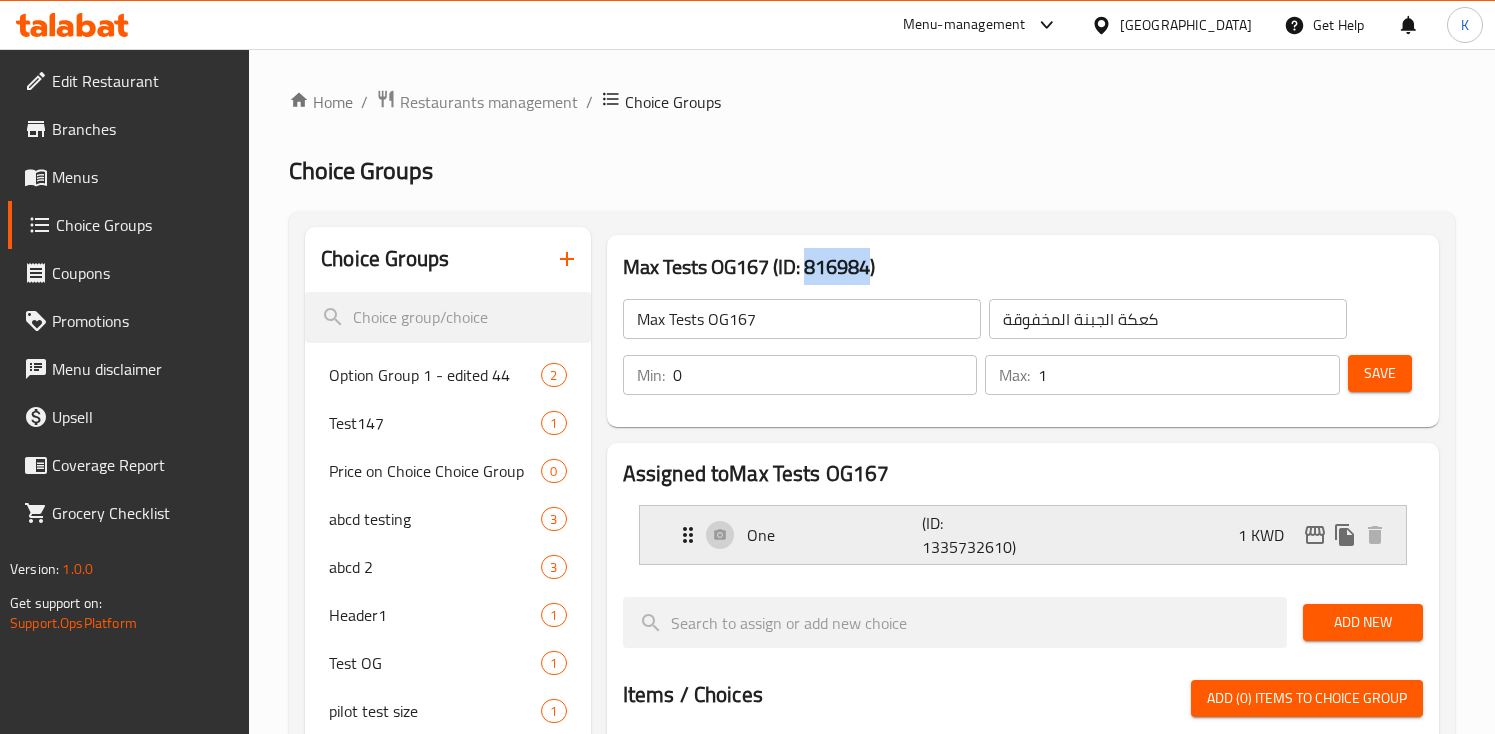 click on "(ID: 1335732610)" at bounding box center [980, 535] 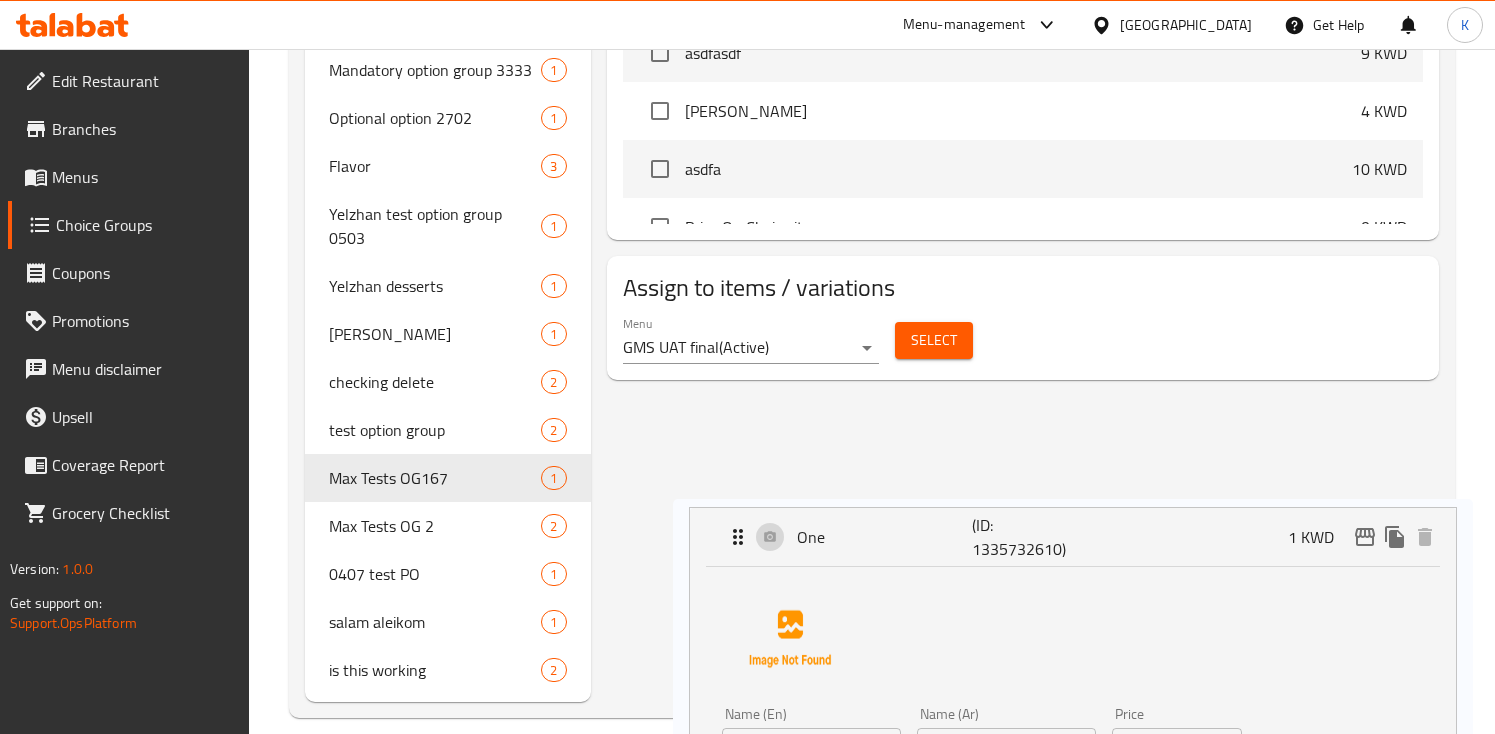 drag, startPoint x: 913, startPoint y: 547, endPoint x: 960, endPoint y: 546, distance: 47.010635 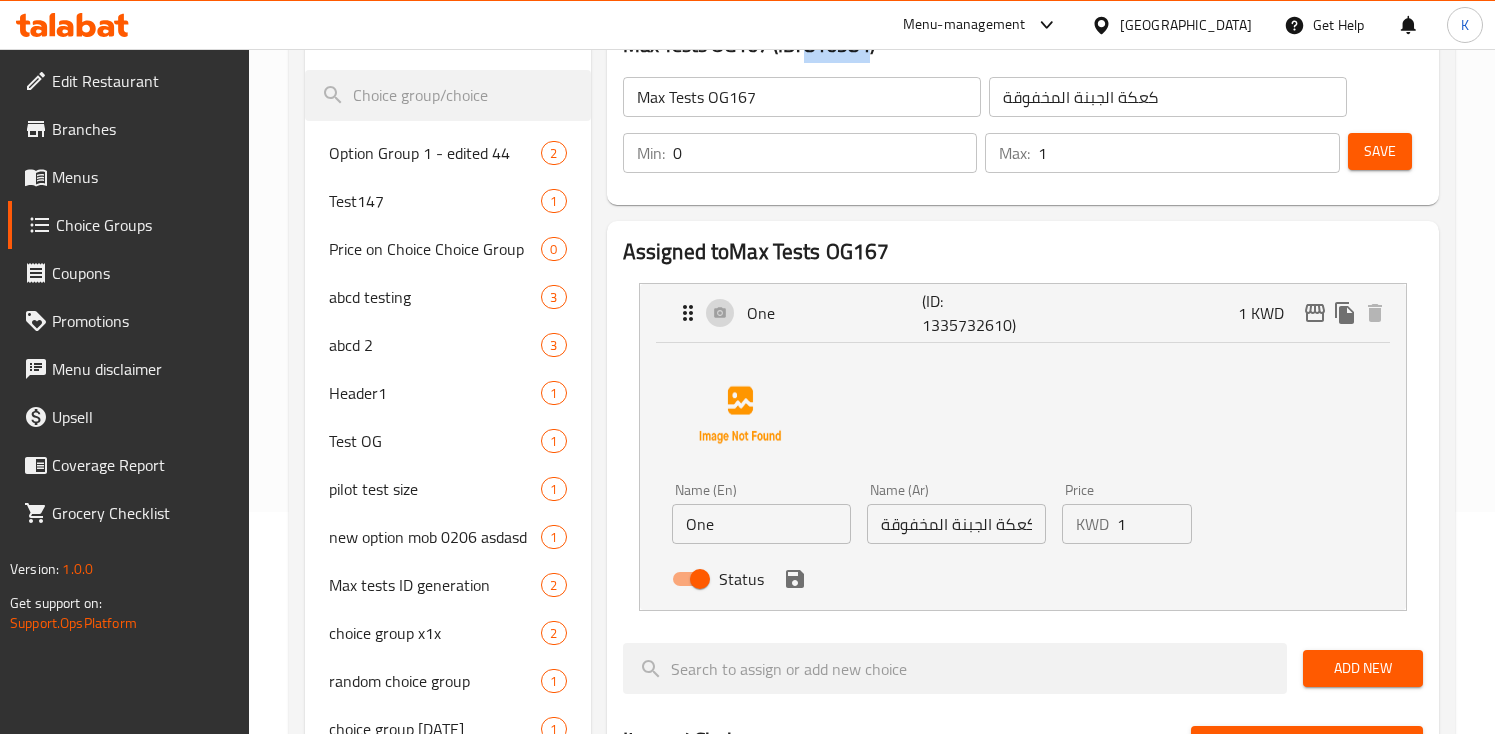 scroll, scrollTop: 220, scrollLeft: 0, axis: vertical 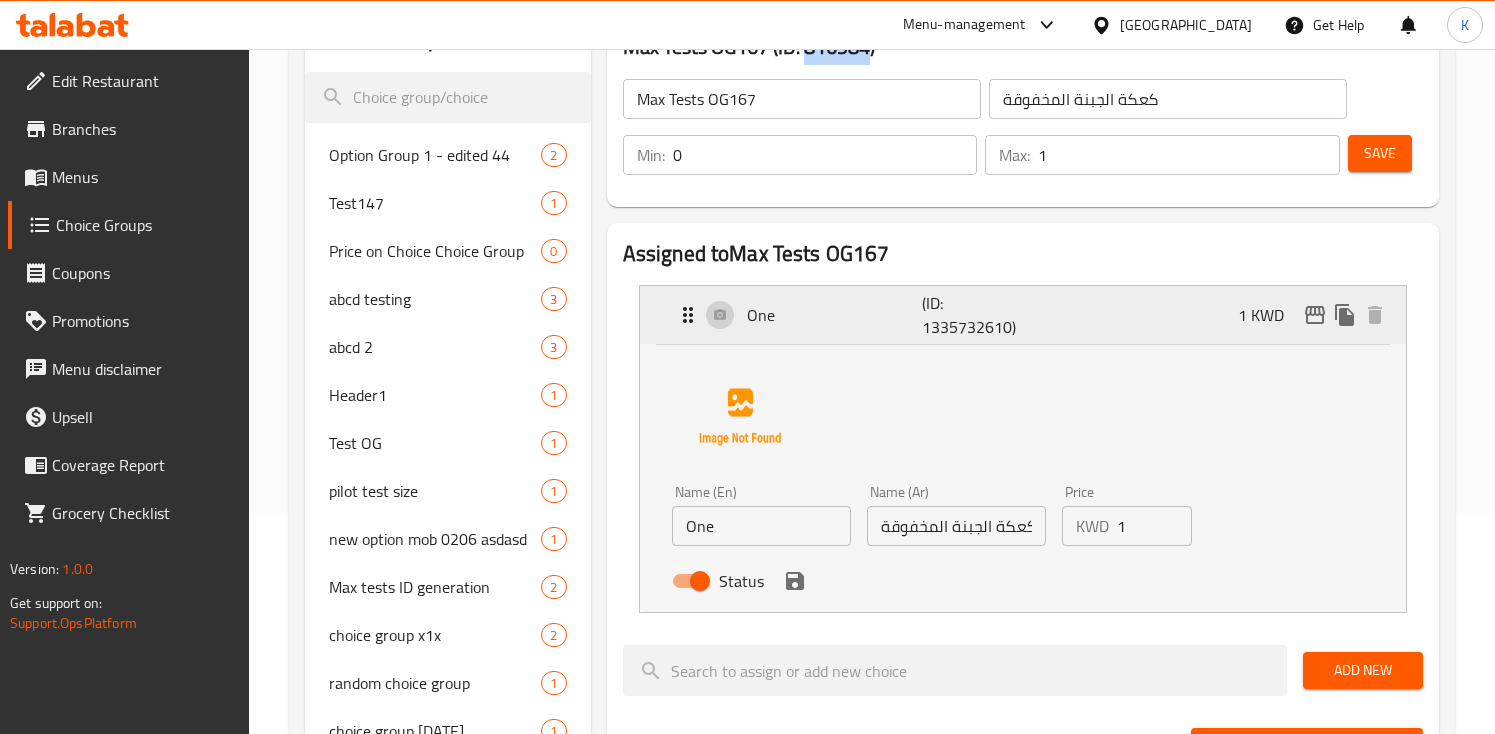 click on "(ID: 1335732610)" at bounding box center (980, 315) 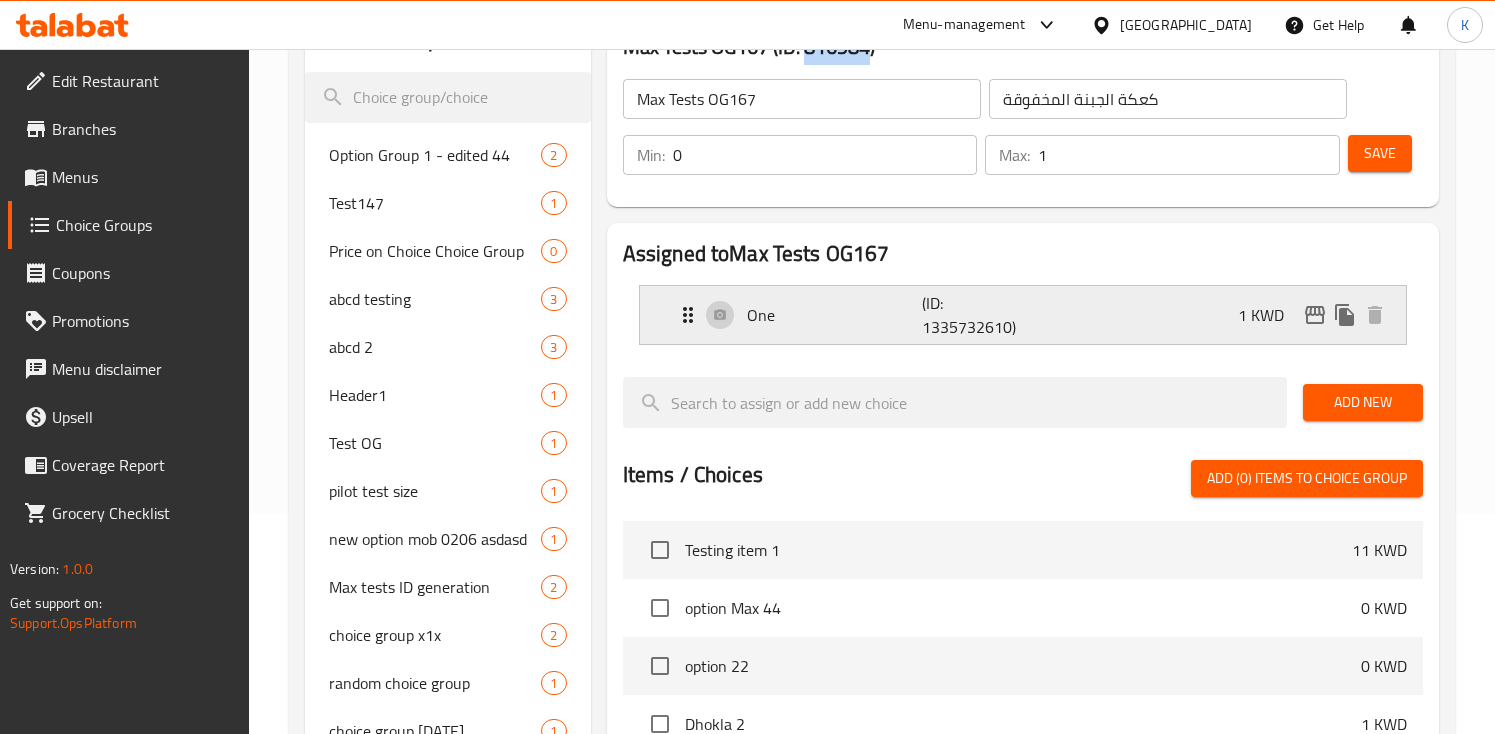 click on "(ID: 1335732610)" at bounding box center (980, 315) 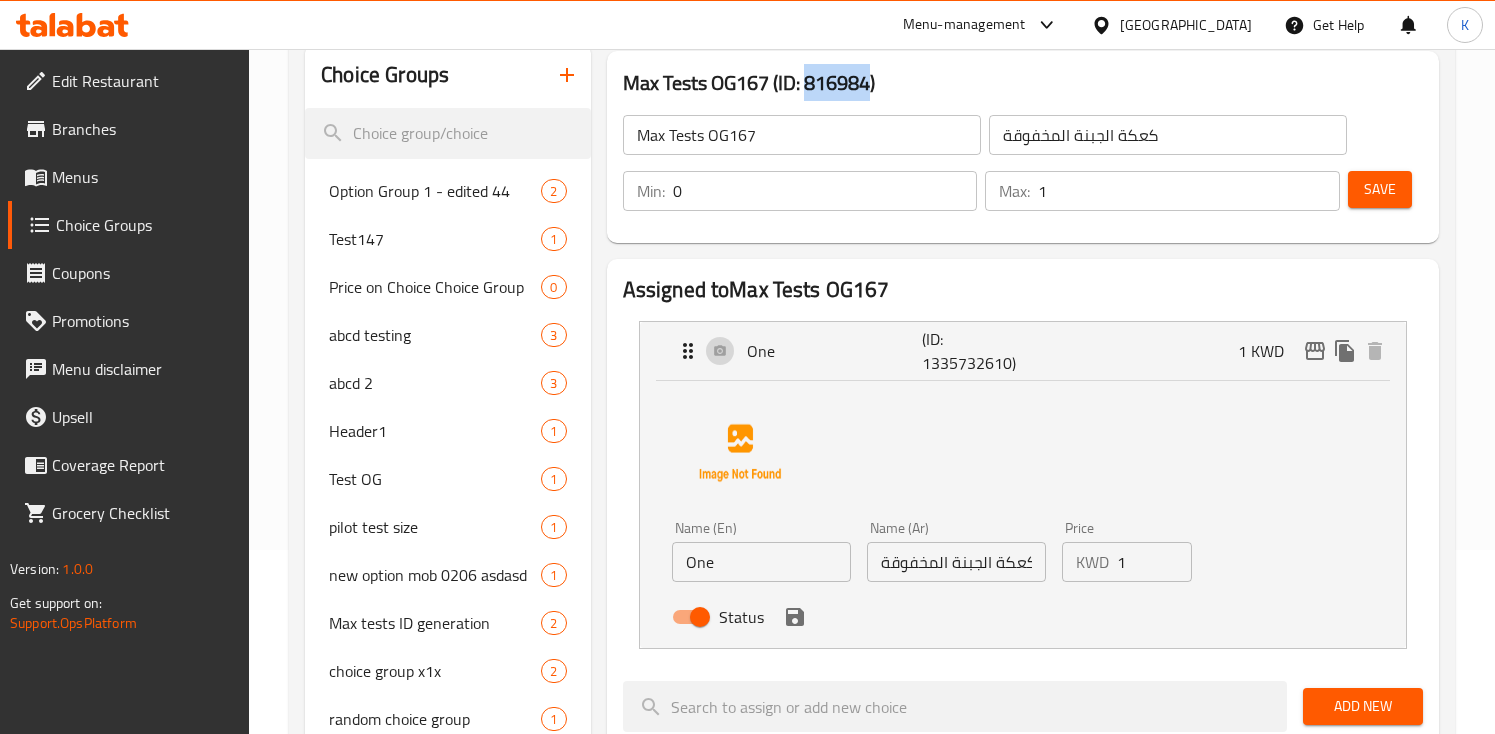 scroll, scrollTop: 54, scrollLeft: 0, axis: vertical 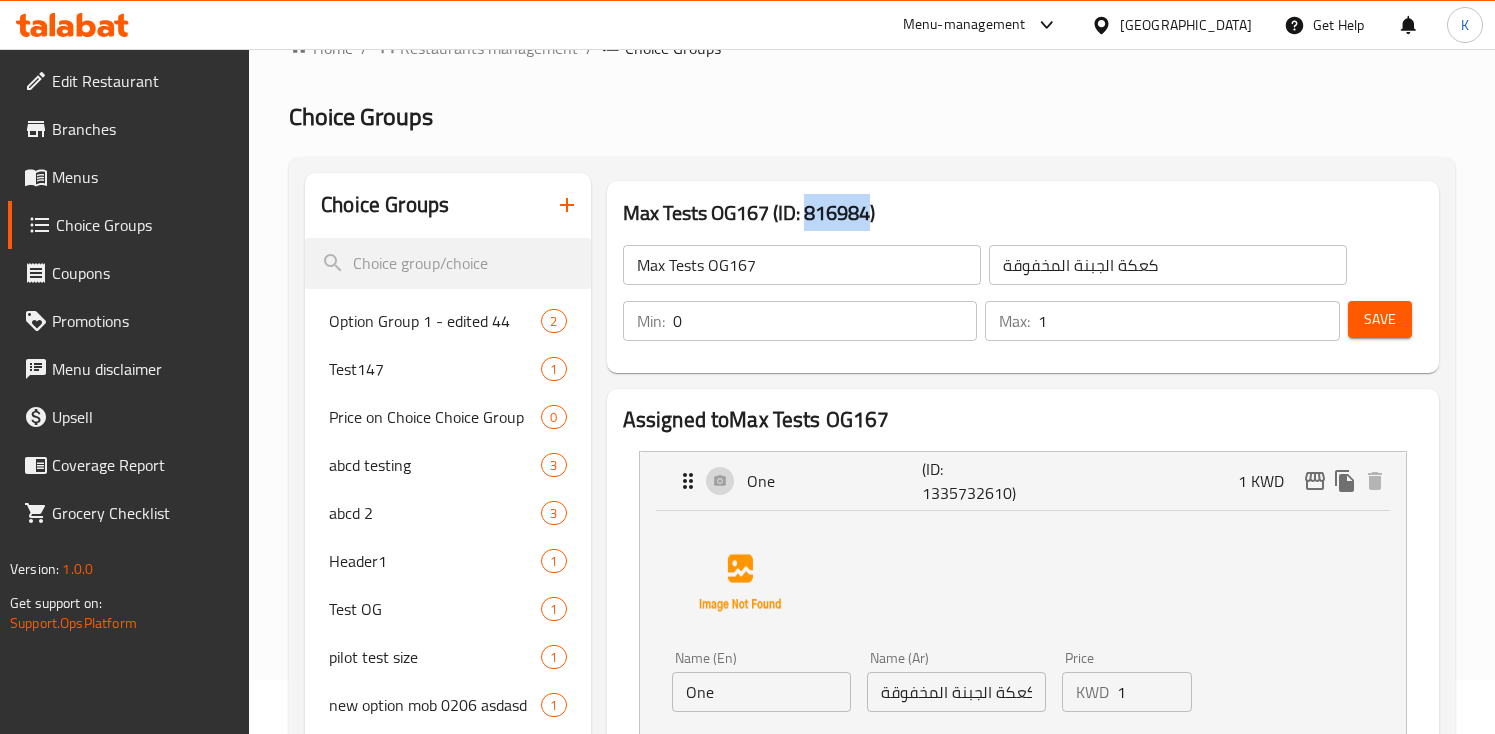 copy on "816984" 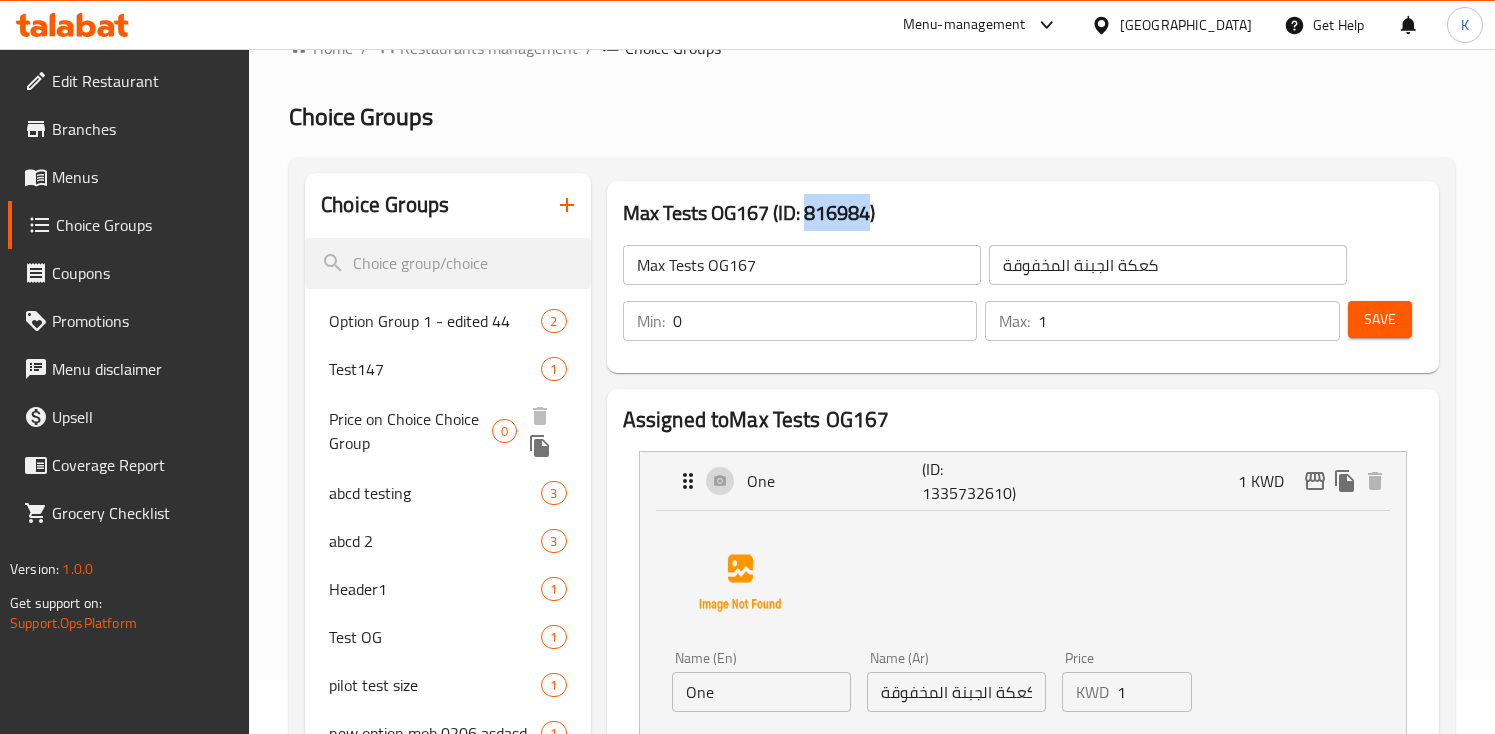 click on "Price on Choice Choice Group 0" at bounding box center [447, 431] 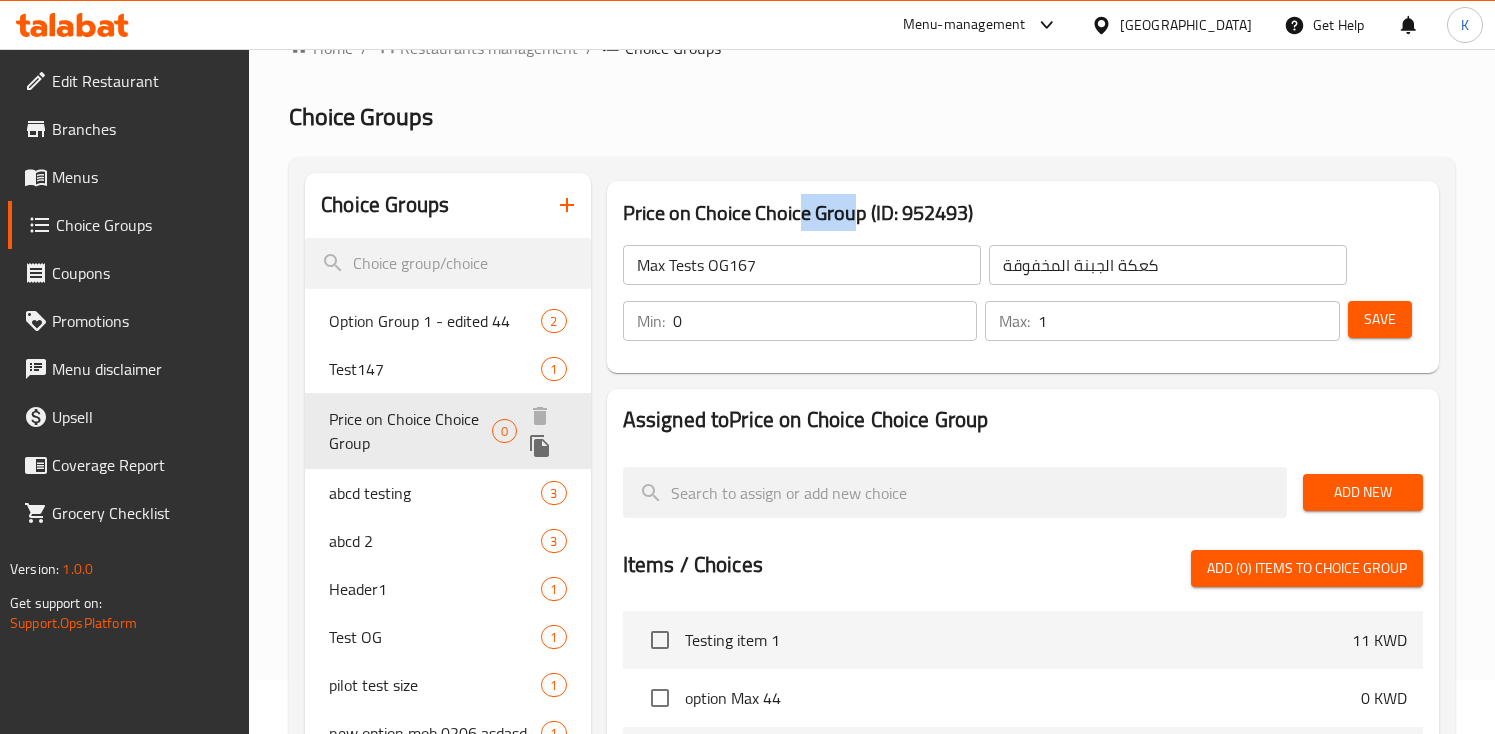 type on "Price on Choice Choice Group" 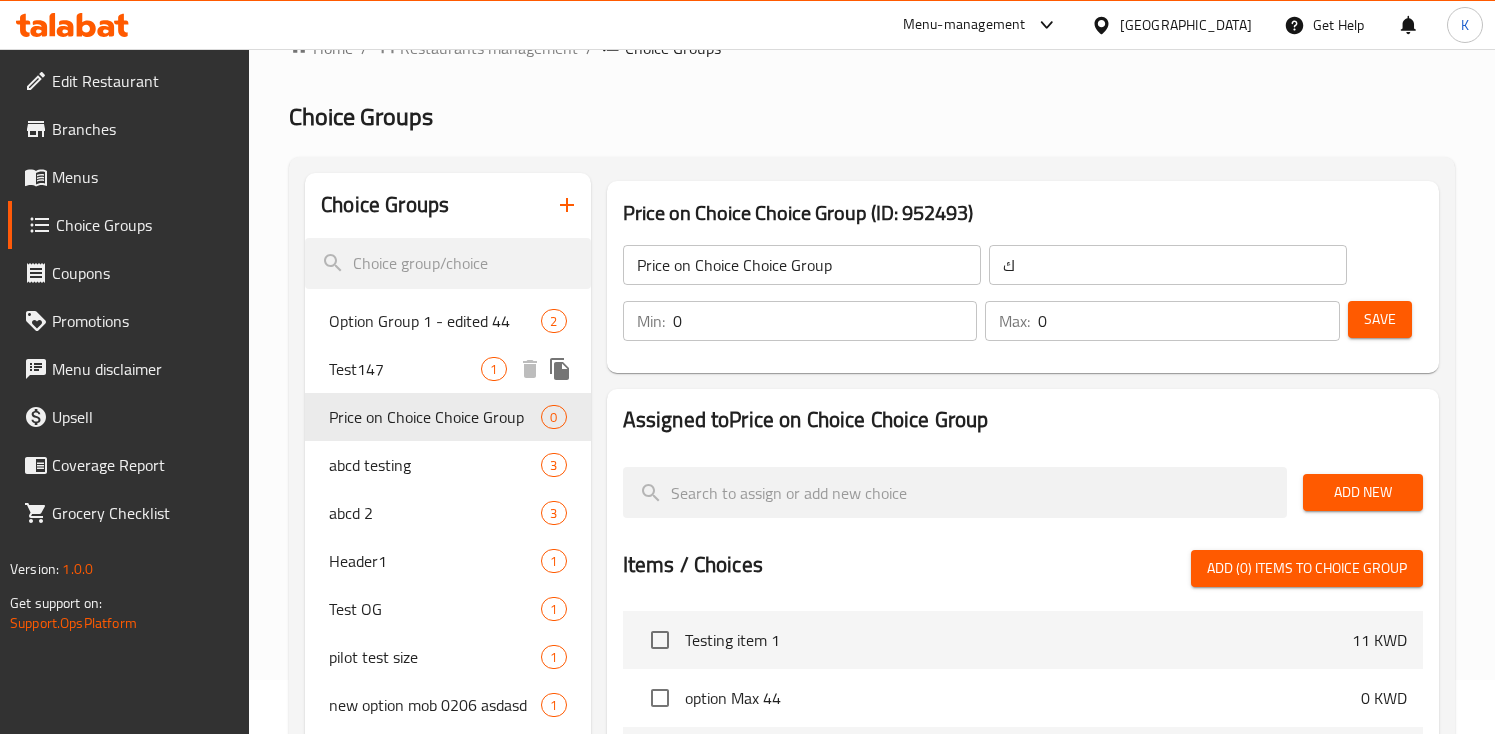 click on "Test147" at bounding box center (405, 369) 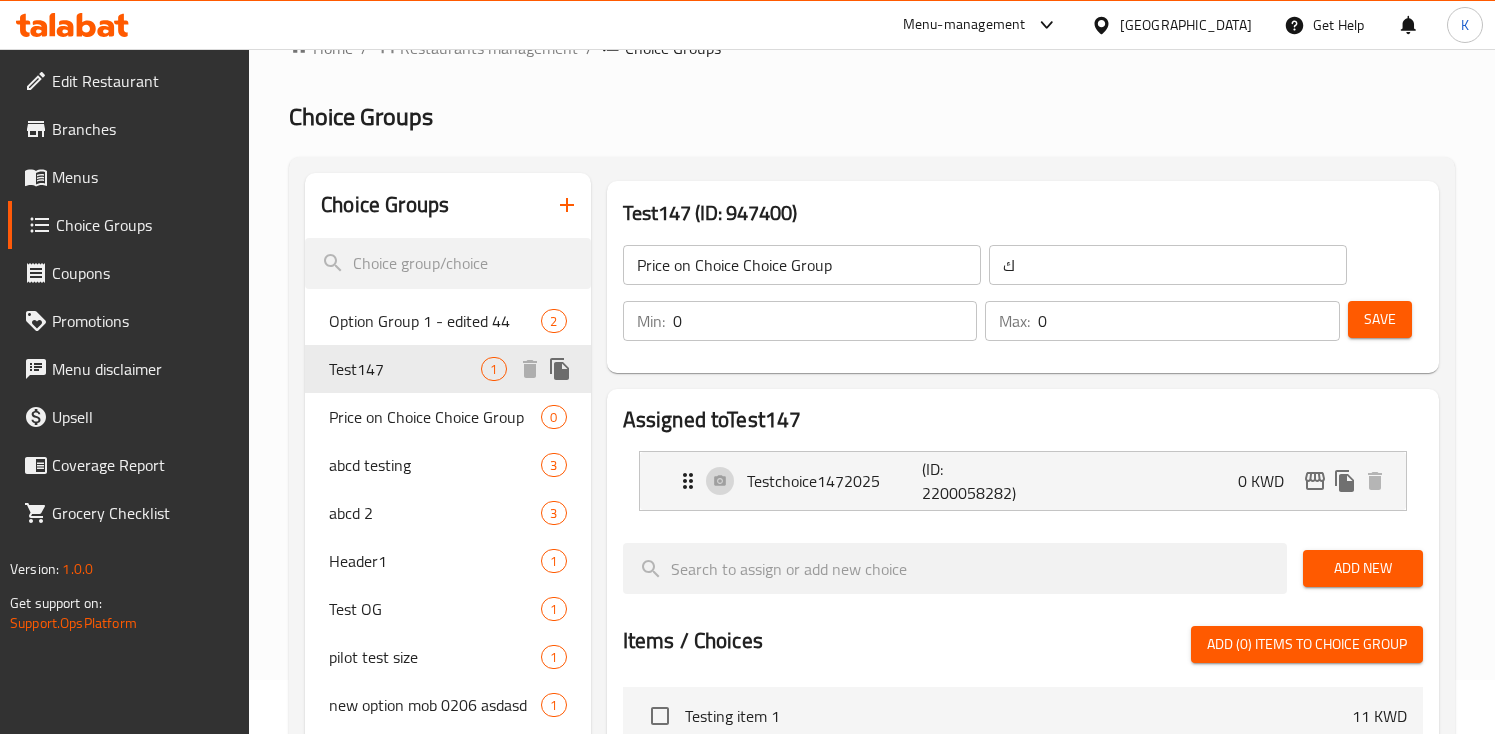 type on "Test147" 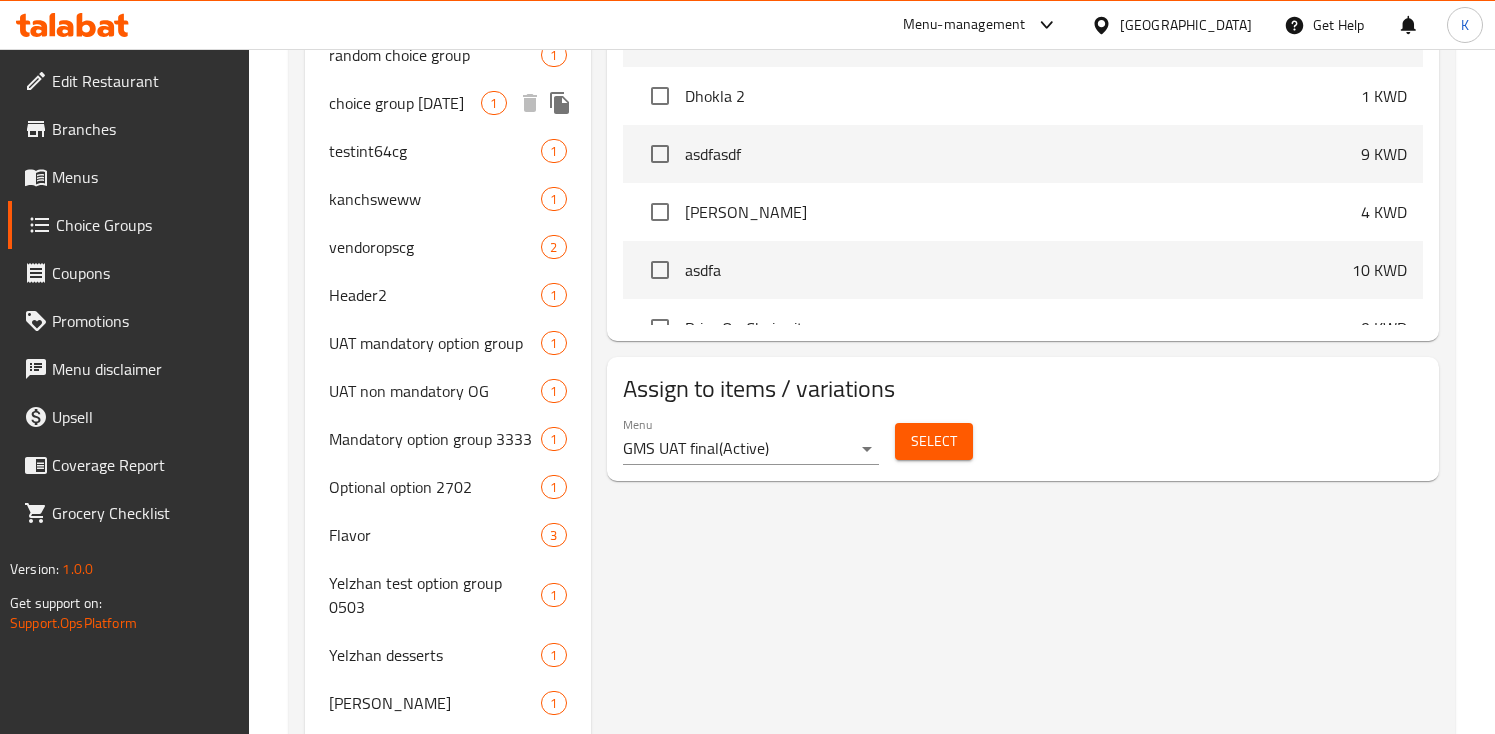 scroll, scrollTop: 832, scrollLeft: 0, axis: vertical 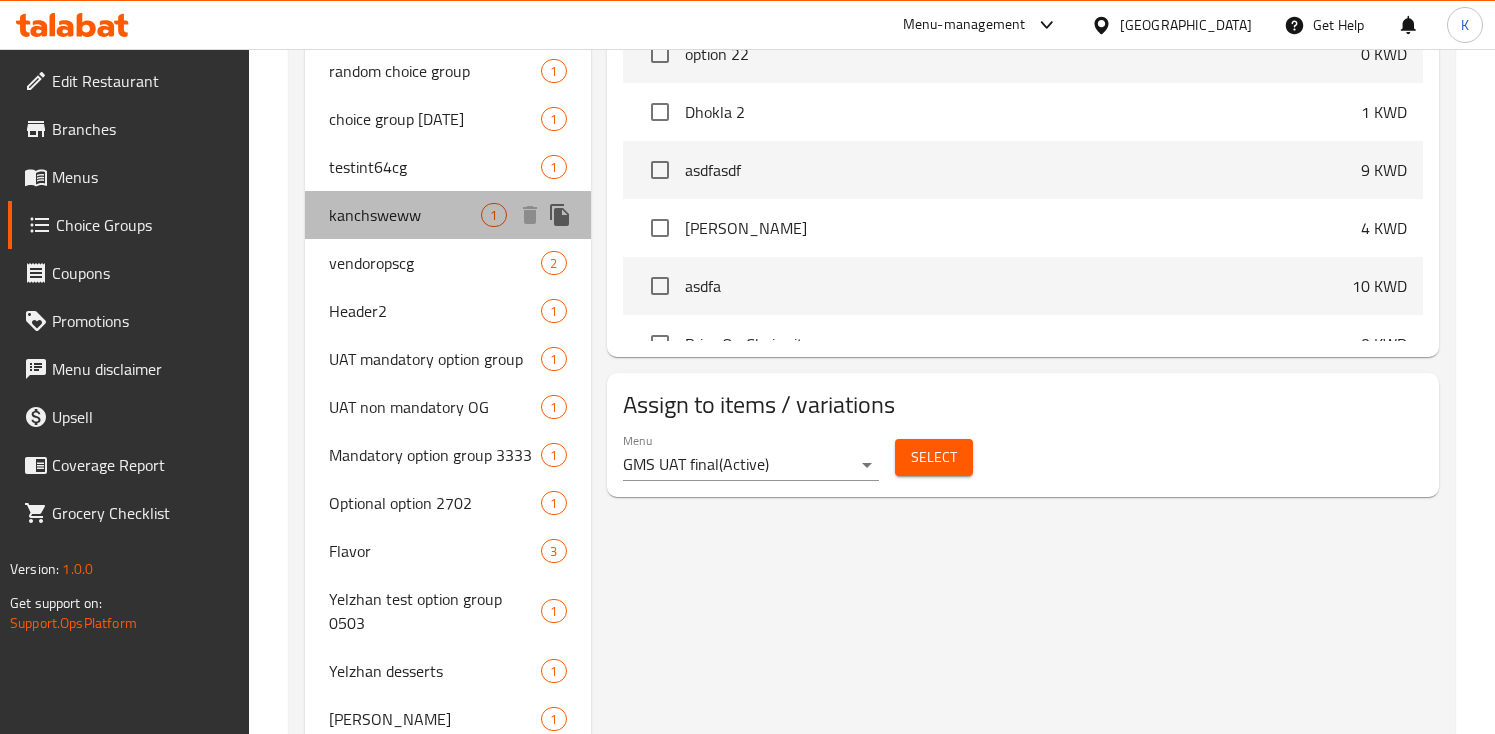 click on "kanchsweww" at bounding box center (405, 215) 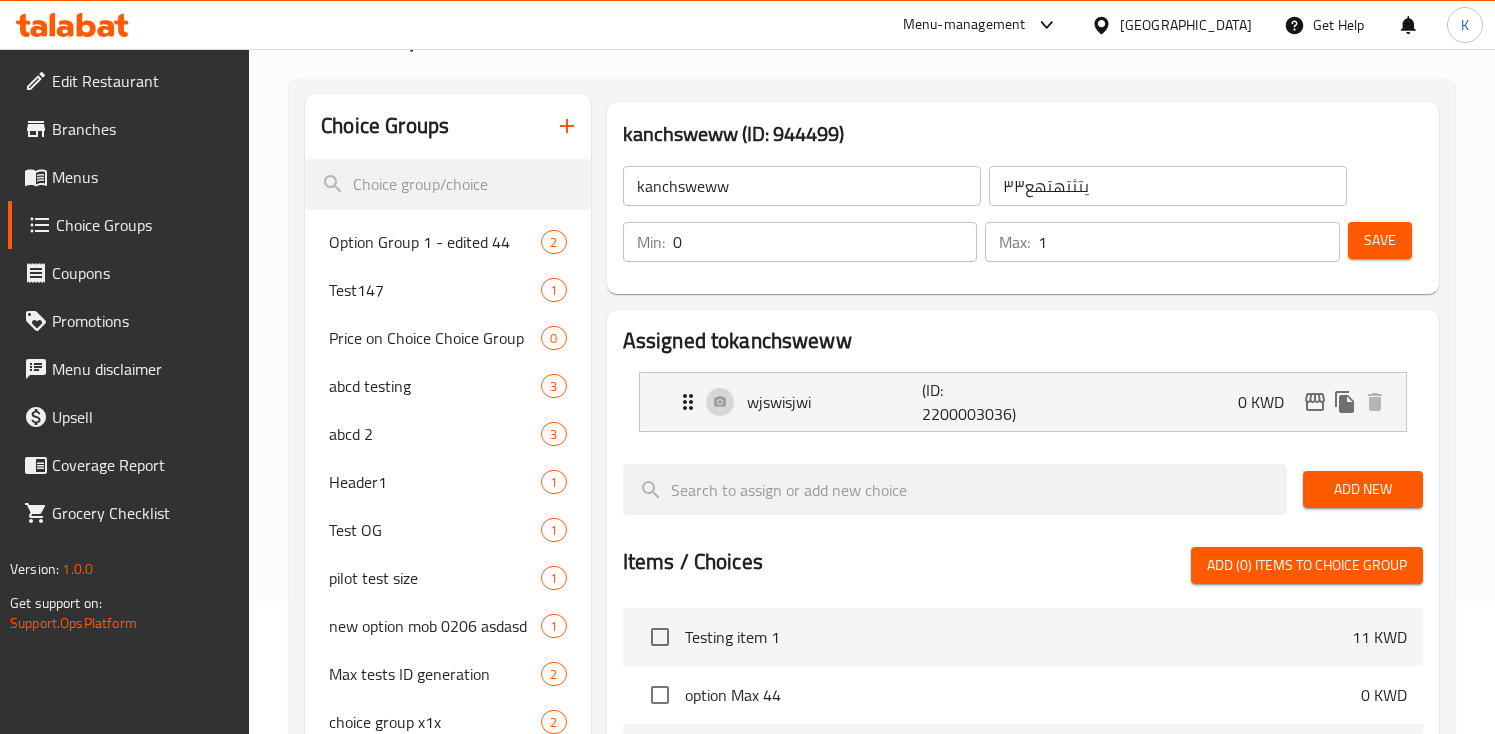 scroll, scrollTop: 0, scrollLeft: 0, axis: both 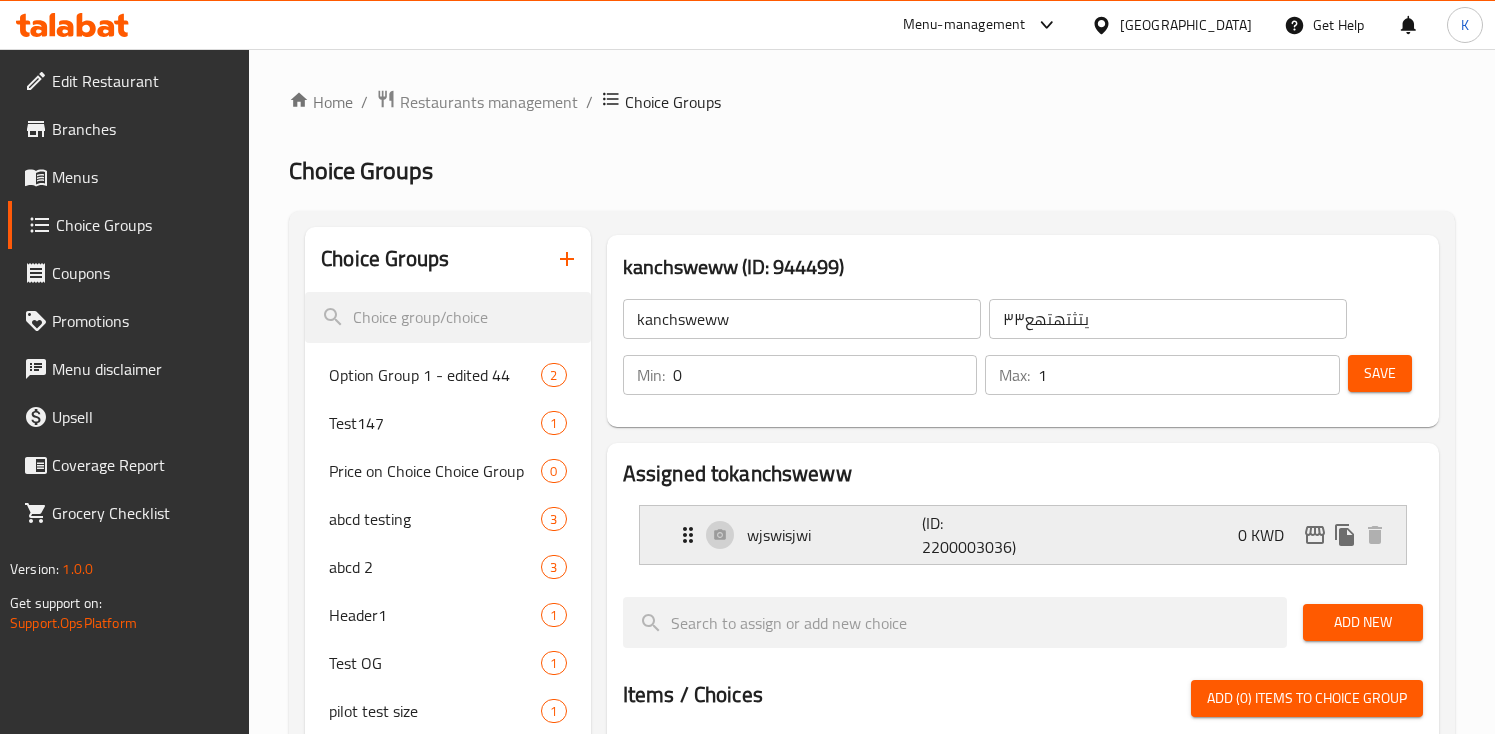 click on "(ID: 2200003036)" at bounding box center (980, 535) 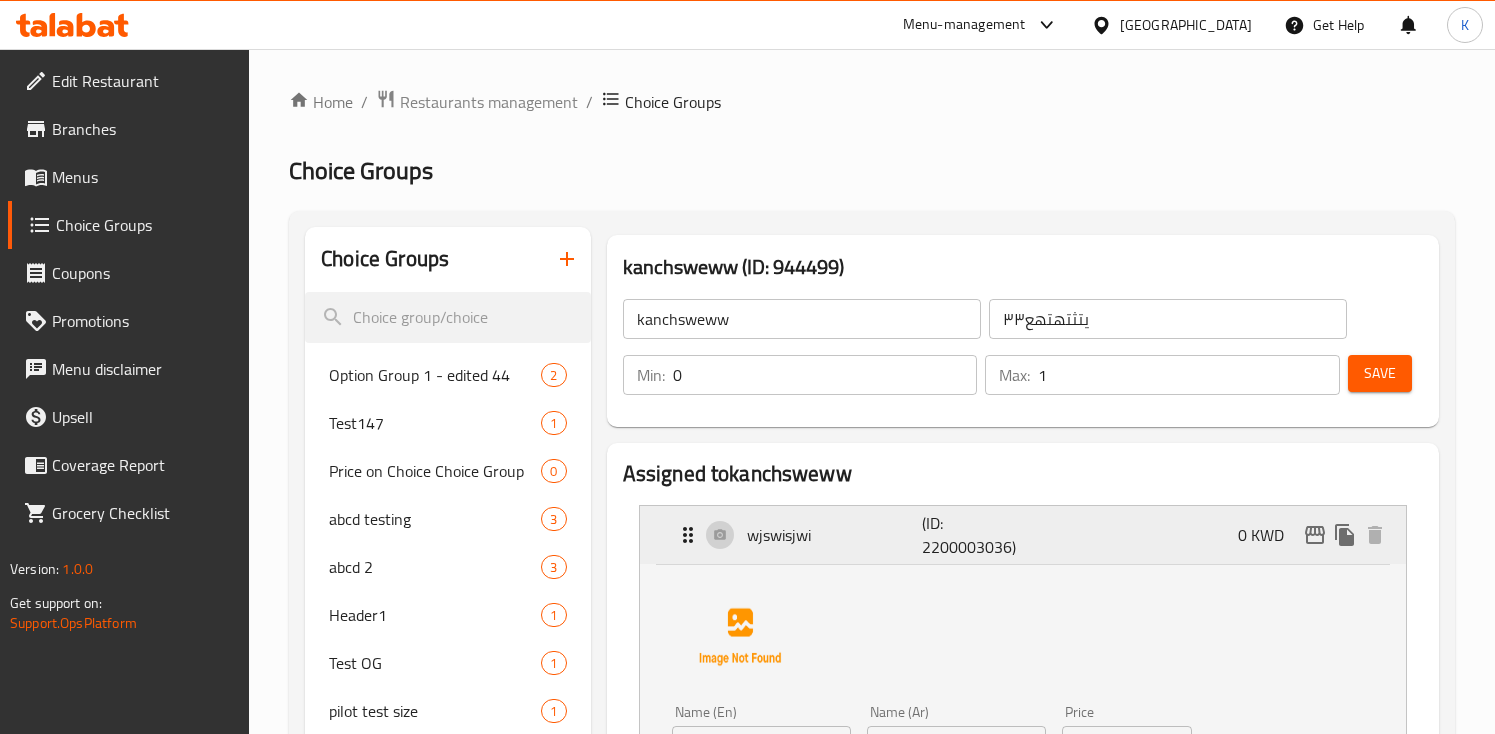 click on "(ID: 2200003036)" at bounding box center [980, 535] 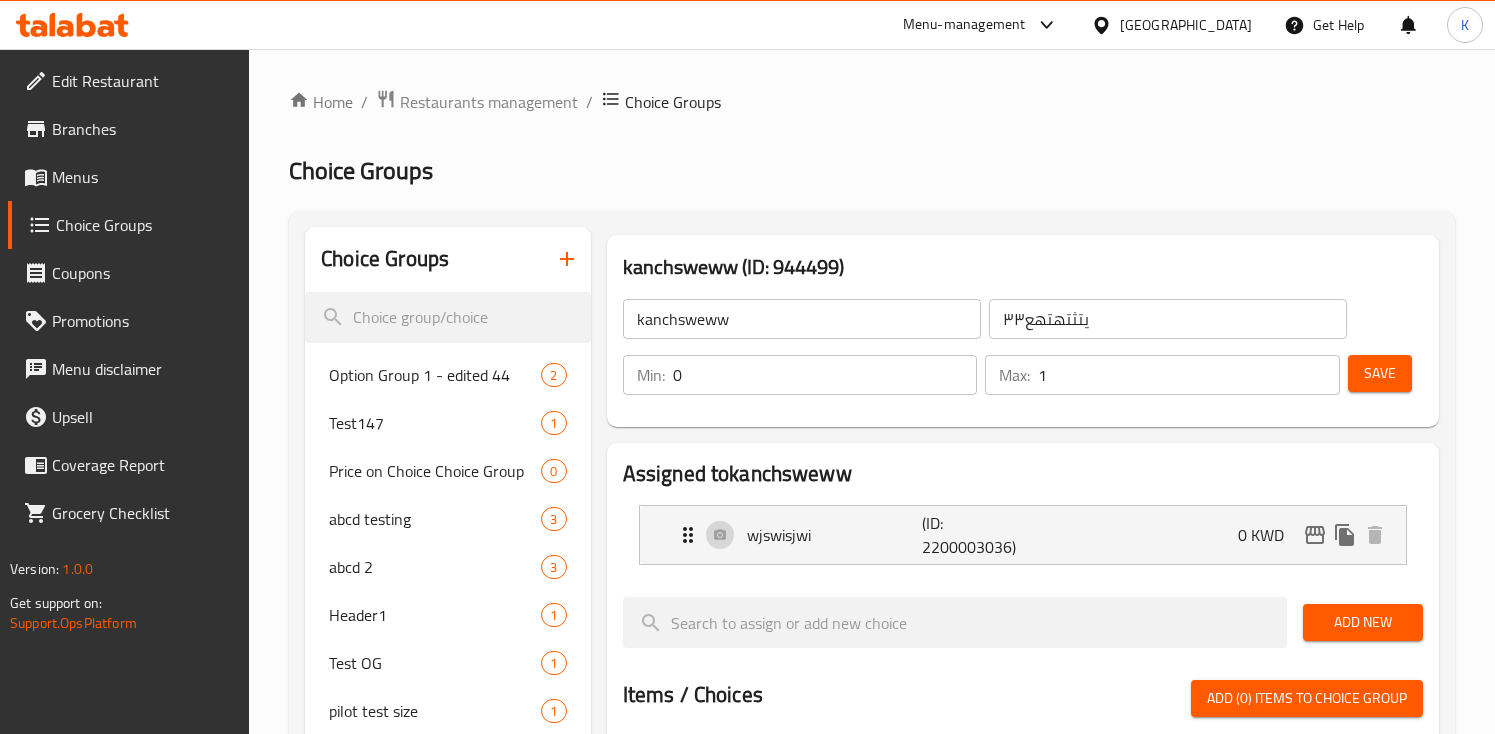 click 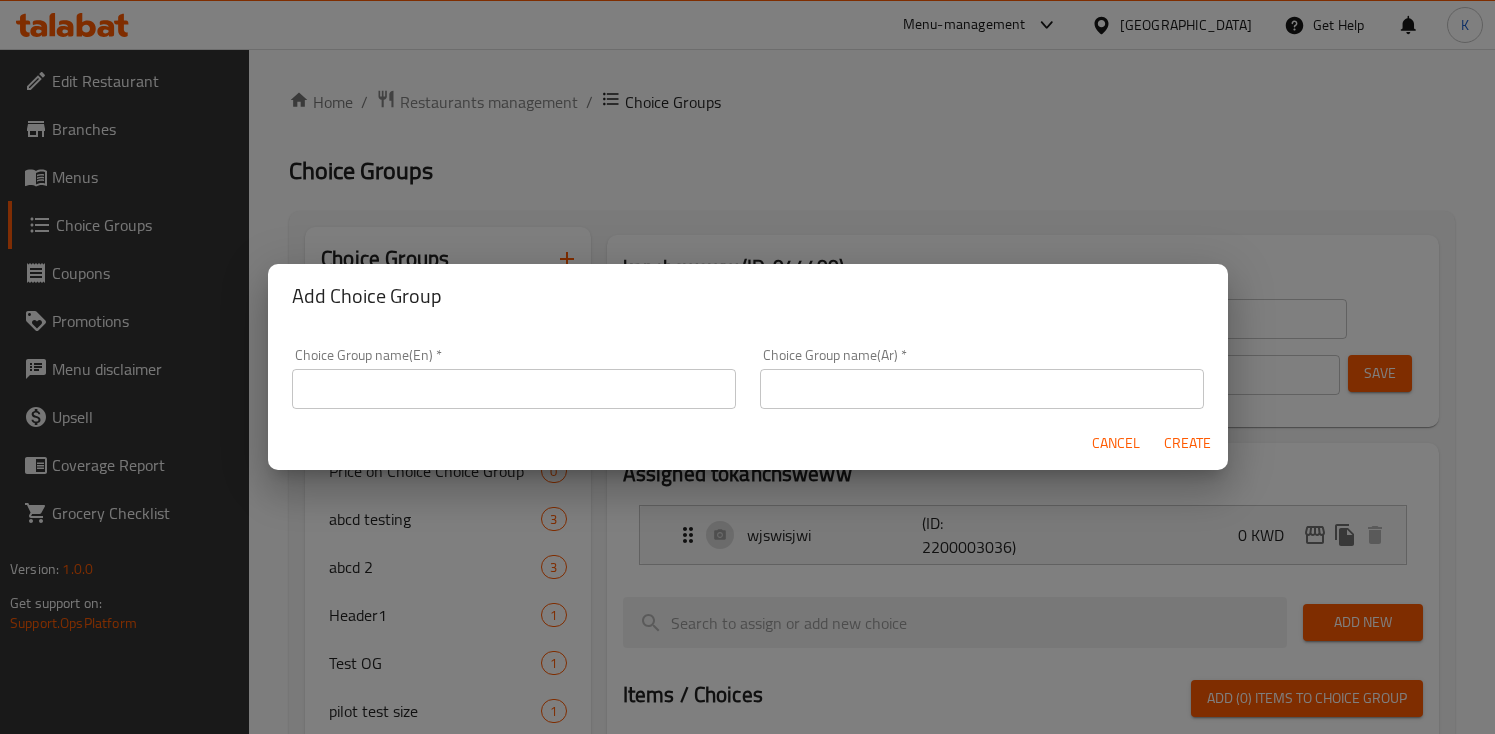 click at bounding box center (514, 389) 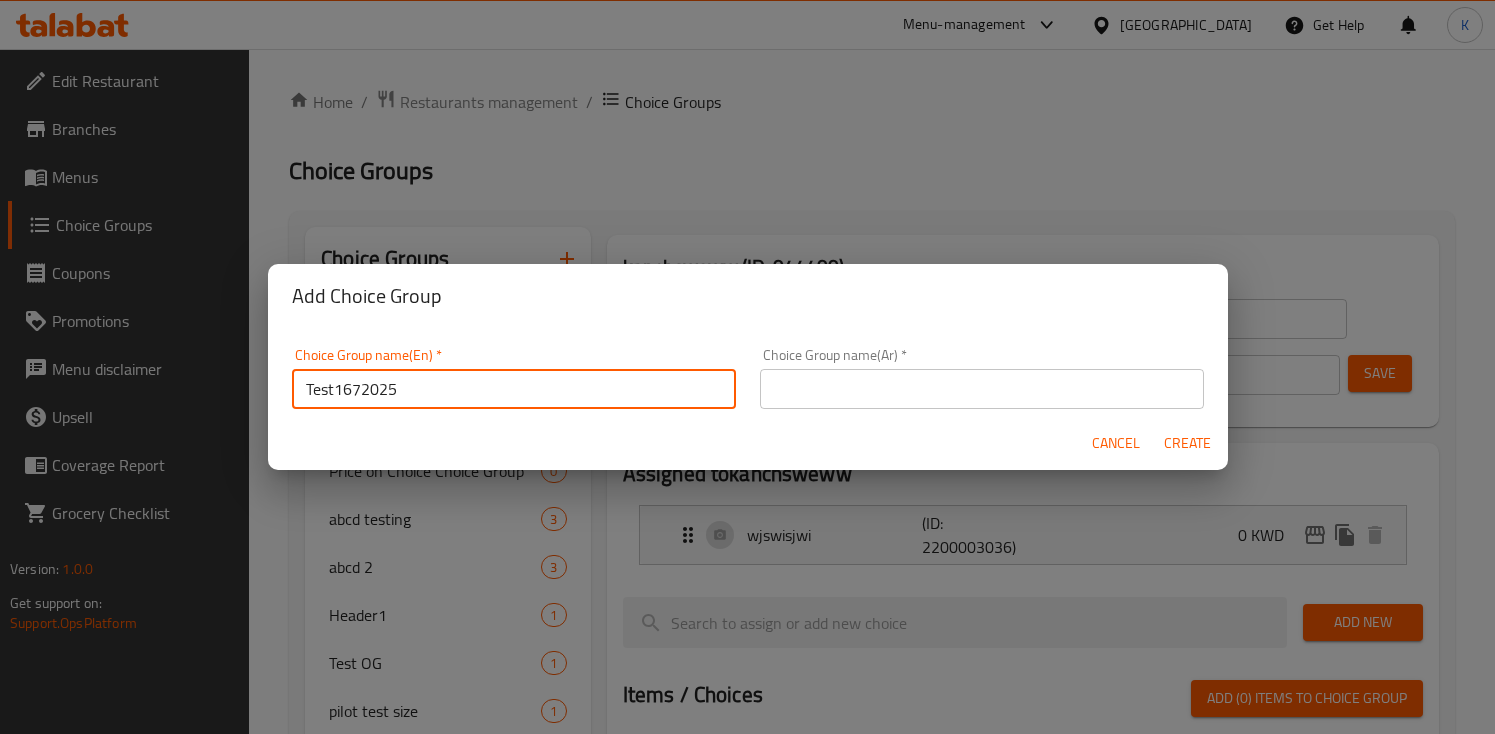 type on "Test1672025" 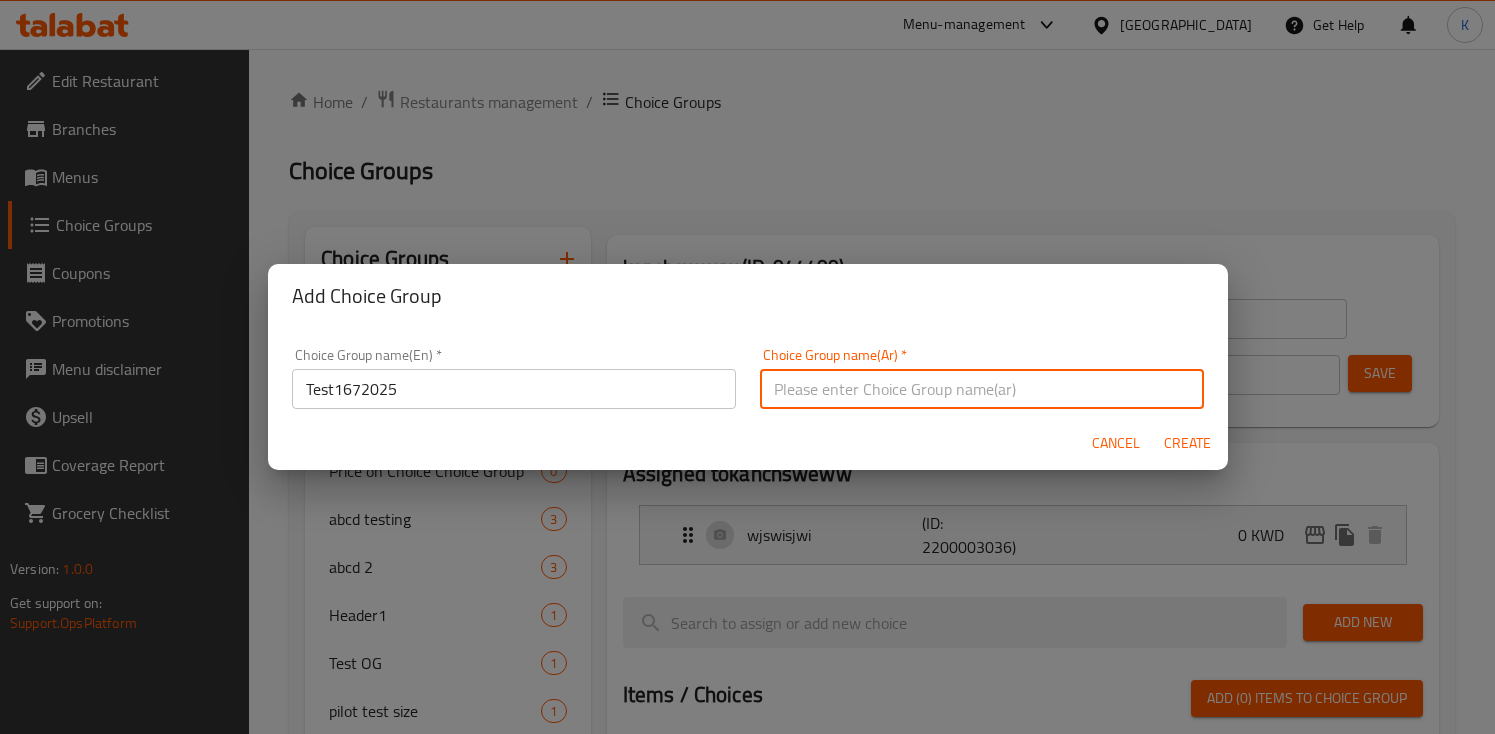 click at bounding box center (982, 389) 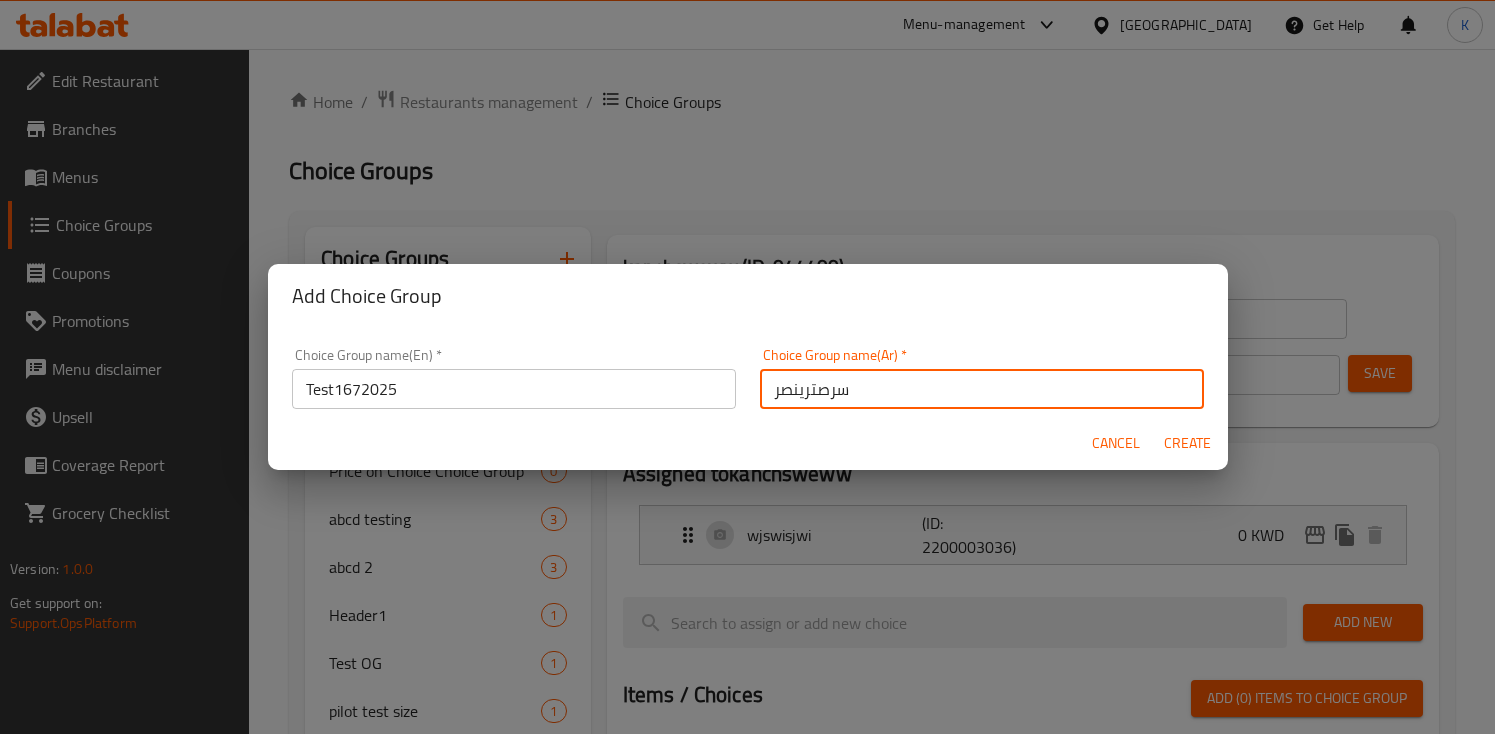 click on "Create" at bounding box center [1188, 443] 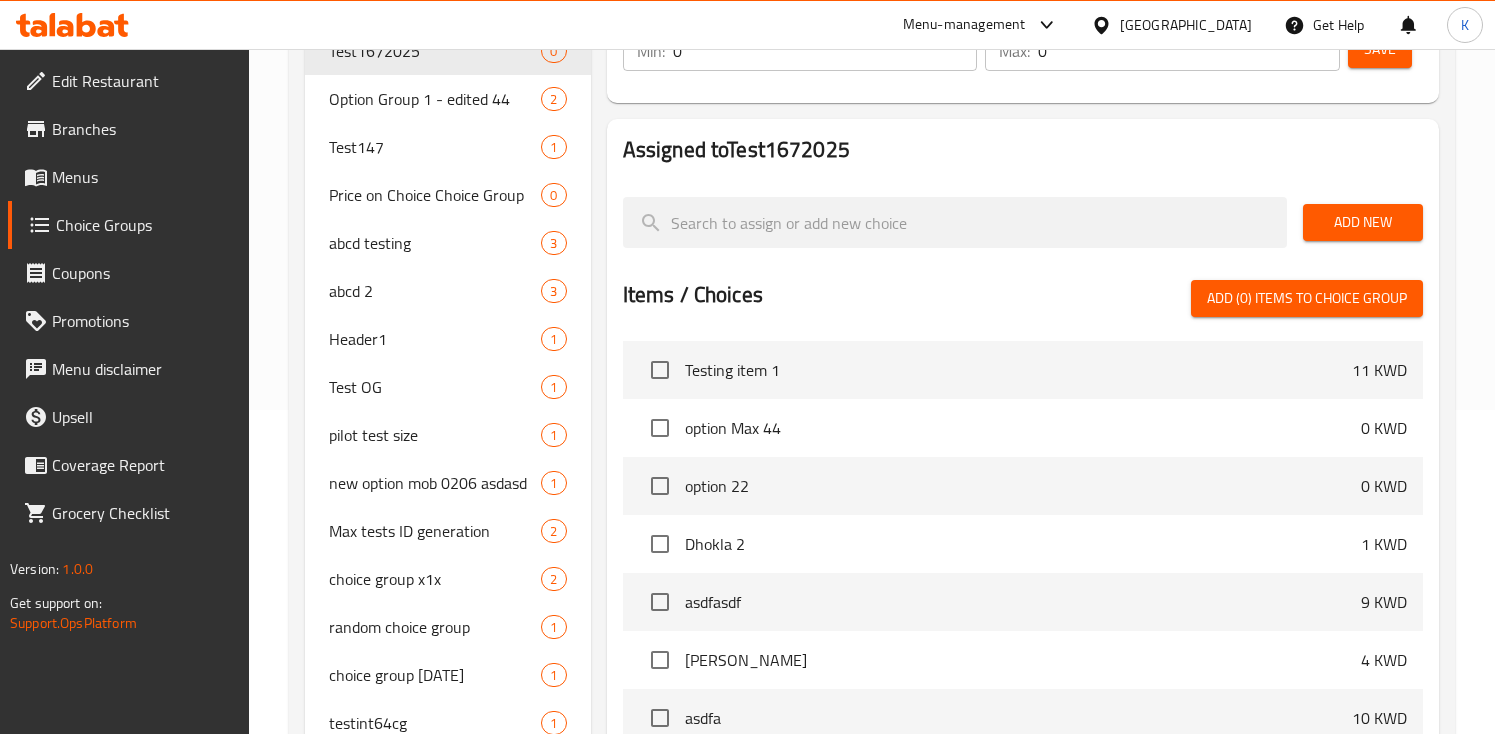 scroll, scrollTop: 351, scrollLeft: 0, axis: vertical 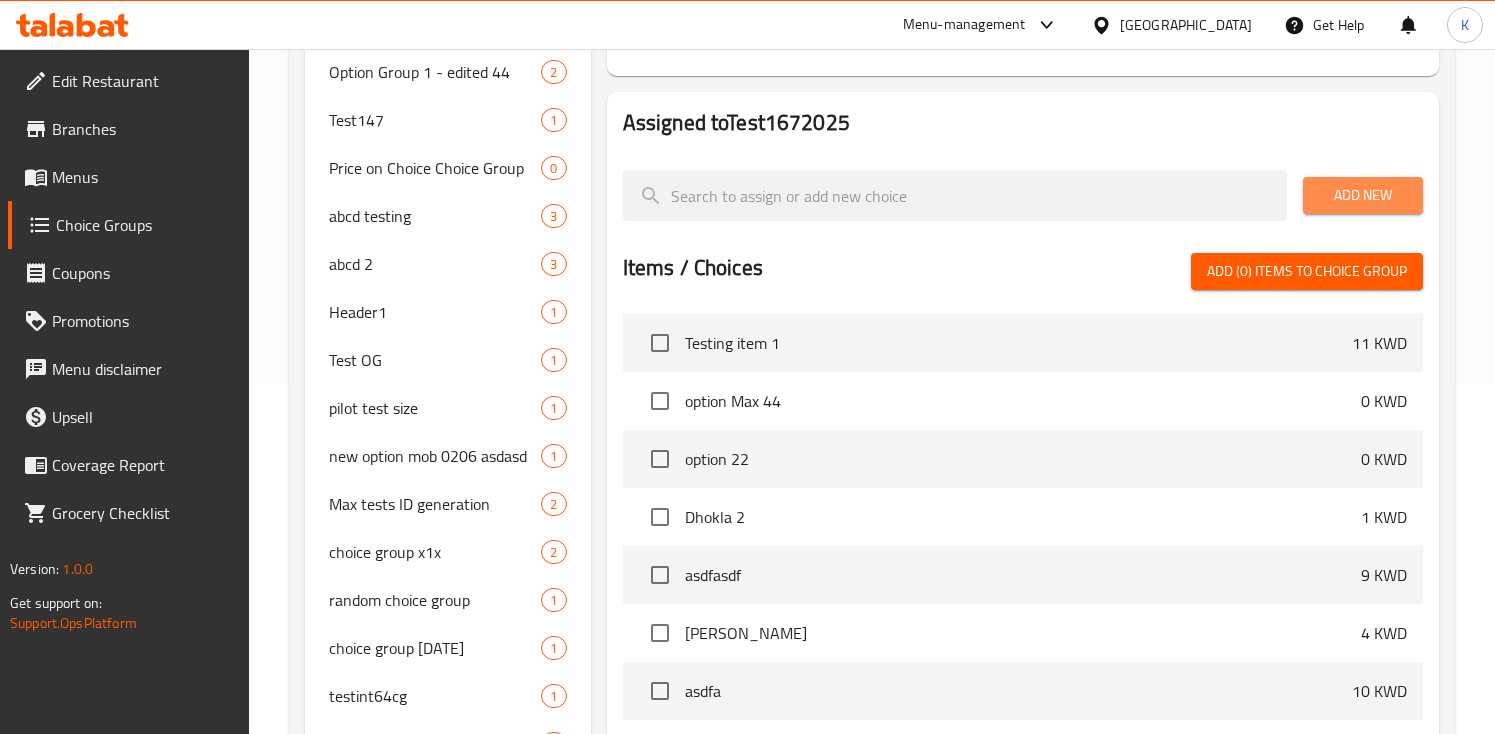 click on "Add New" at bounding box center (1363, 195) 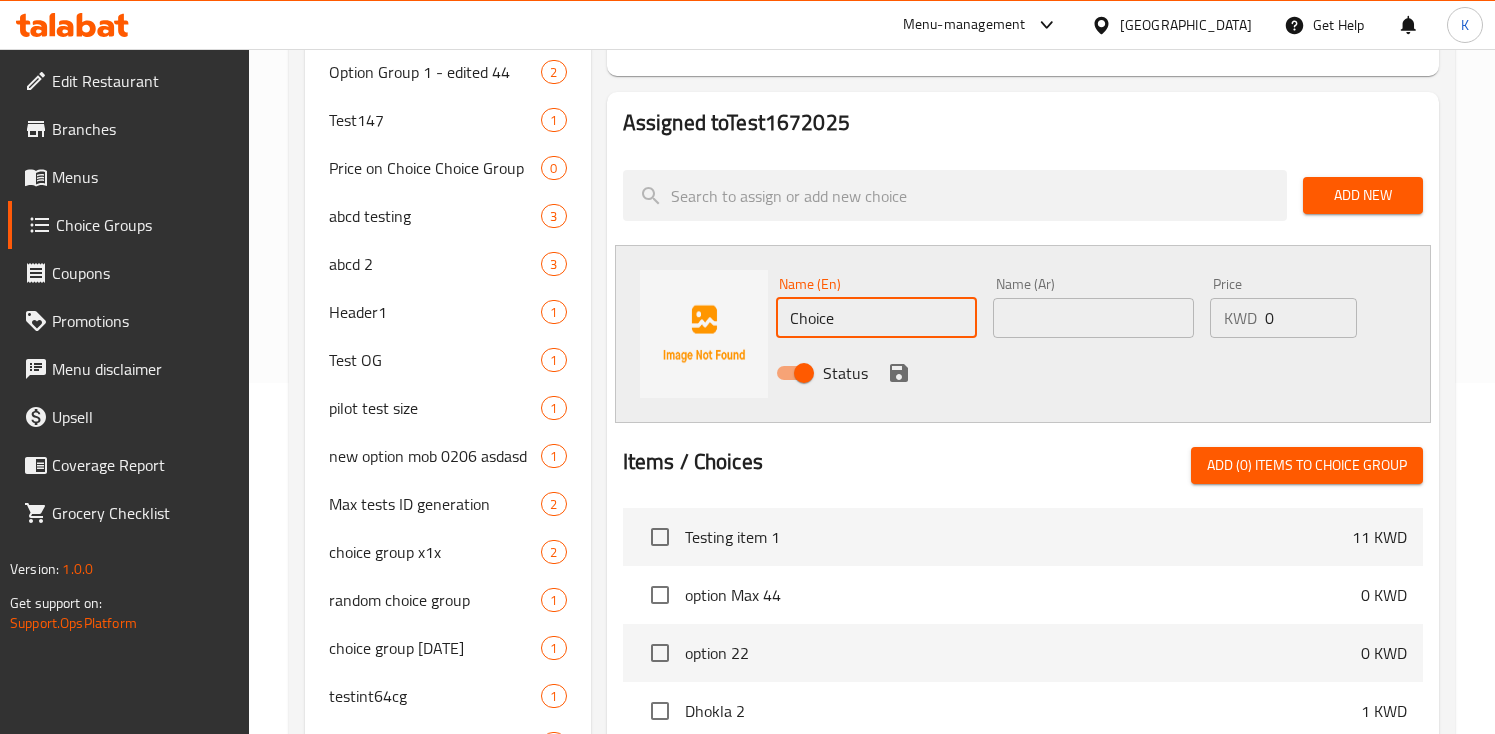 click on "Choice" at bounding box center [876, 318] 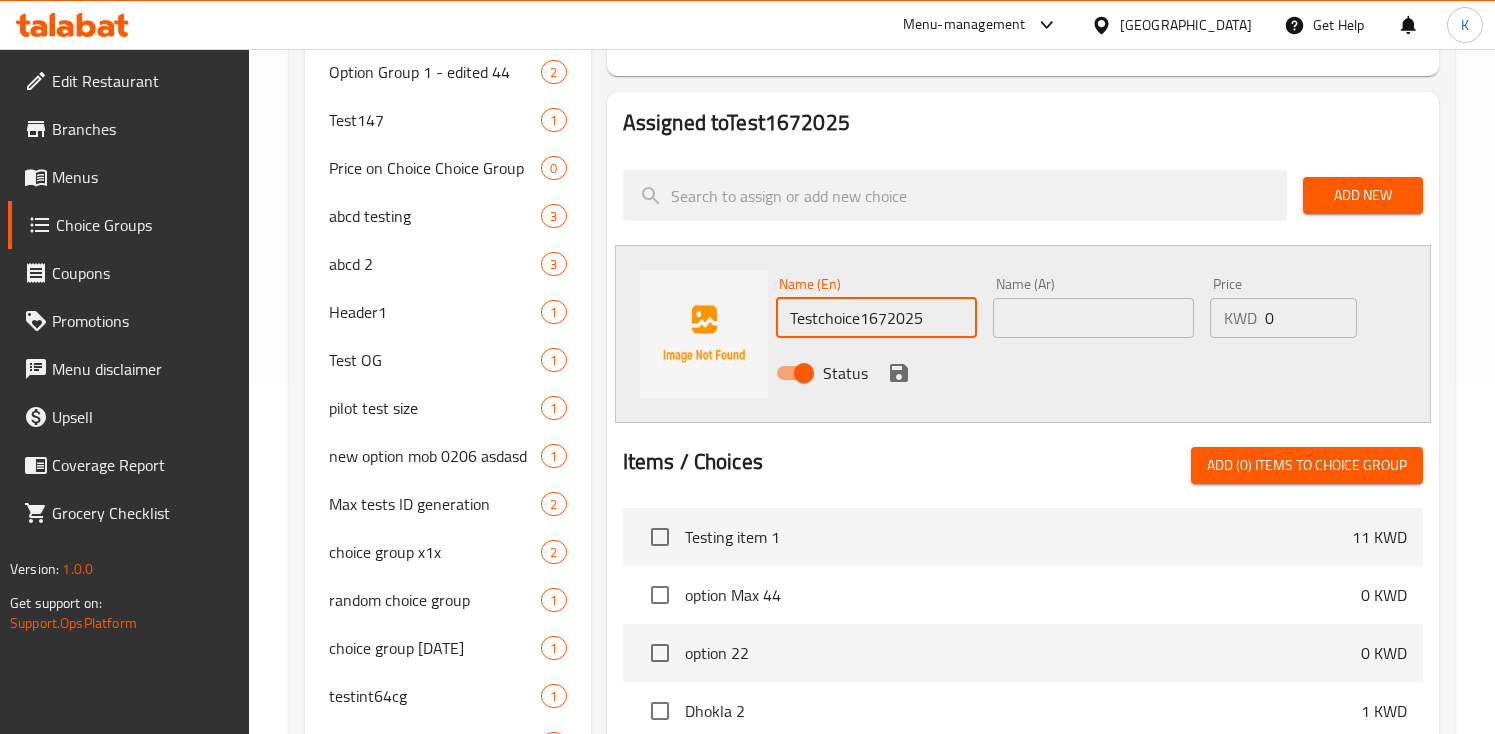 type on "Testchoice1672025" 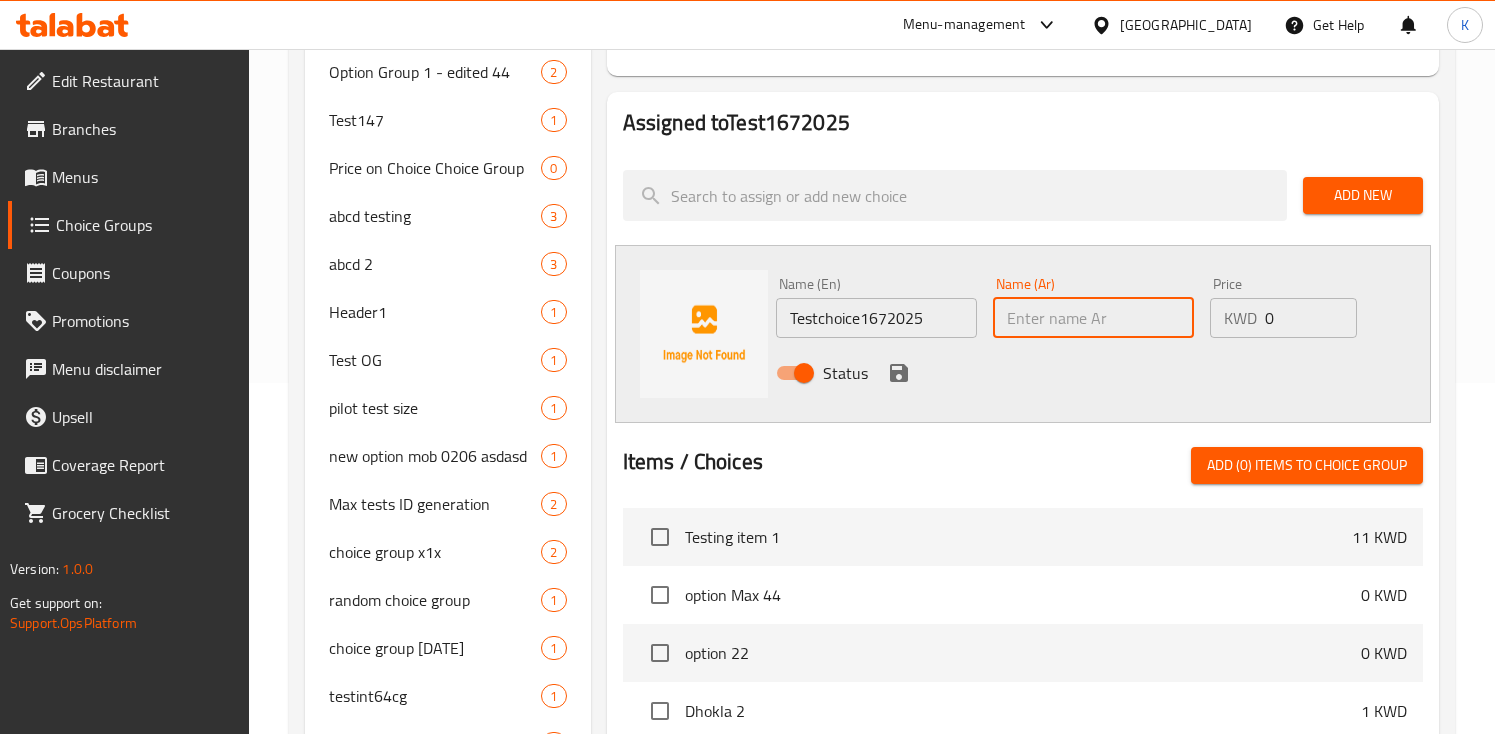 click at bounding box center (1093, 318) 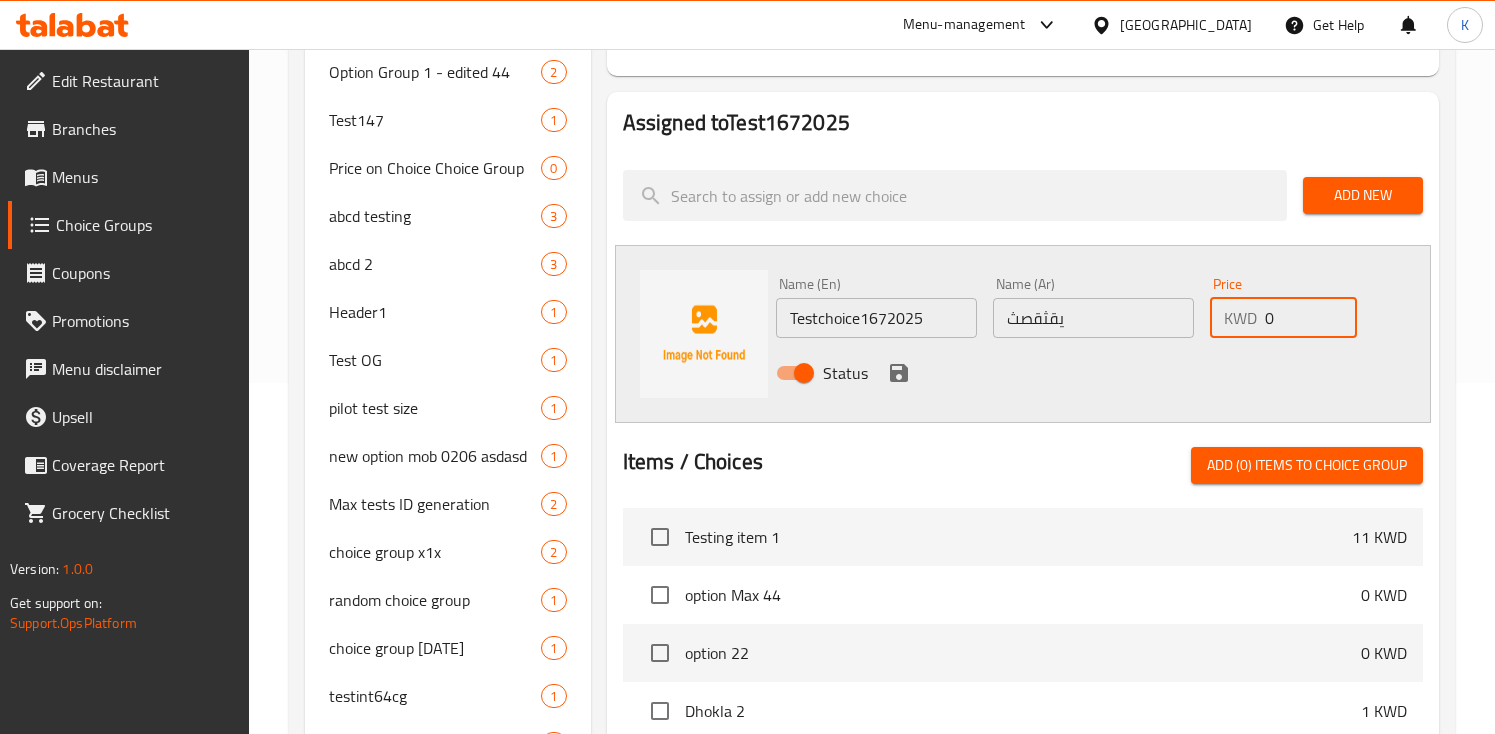 click on "0" at bounding box center (1311, 318) 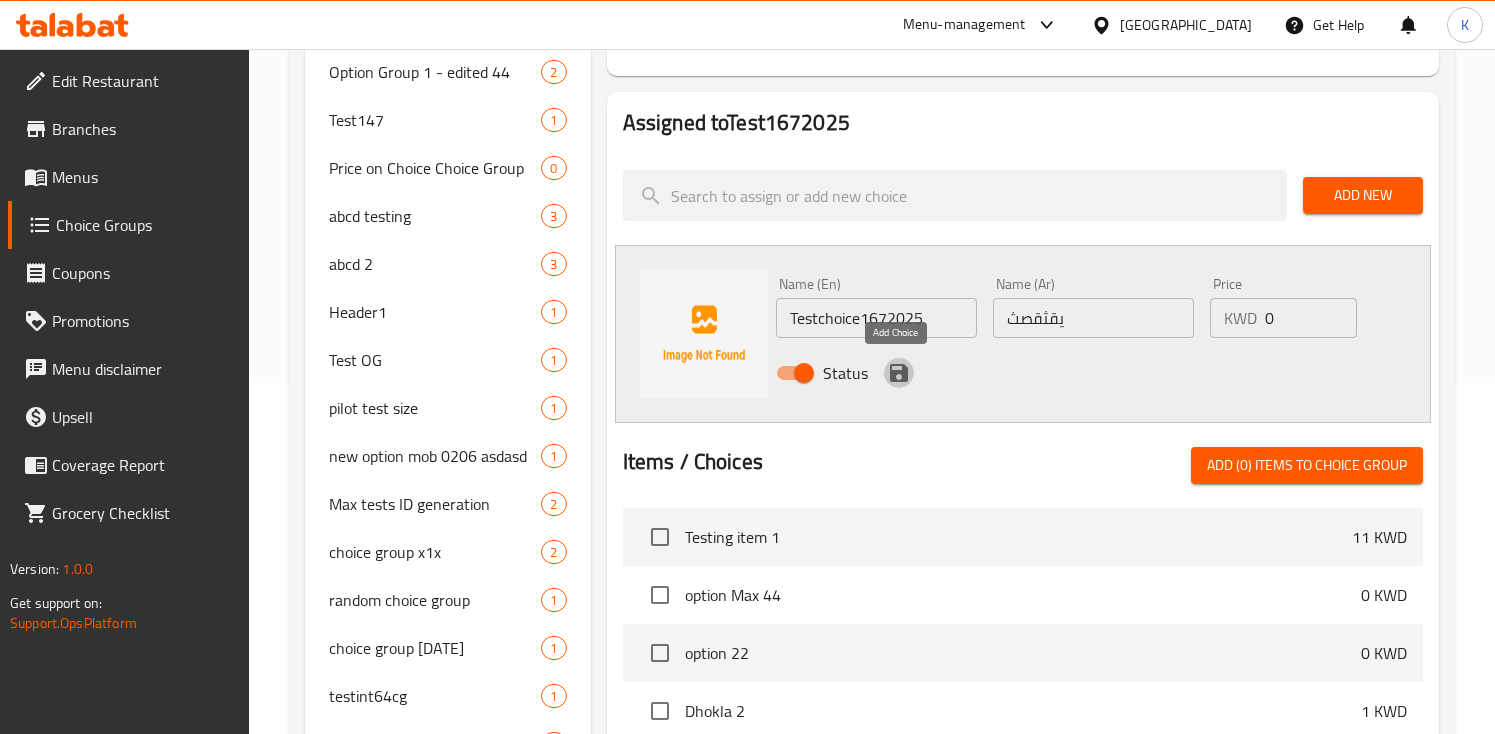 click 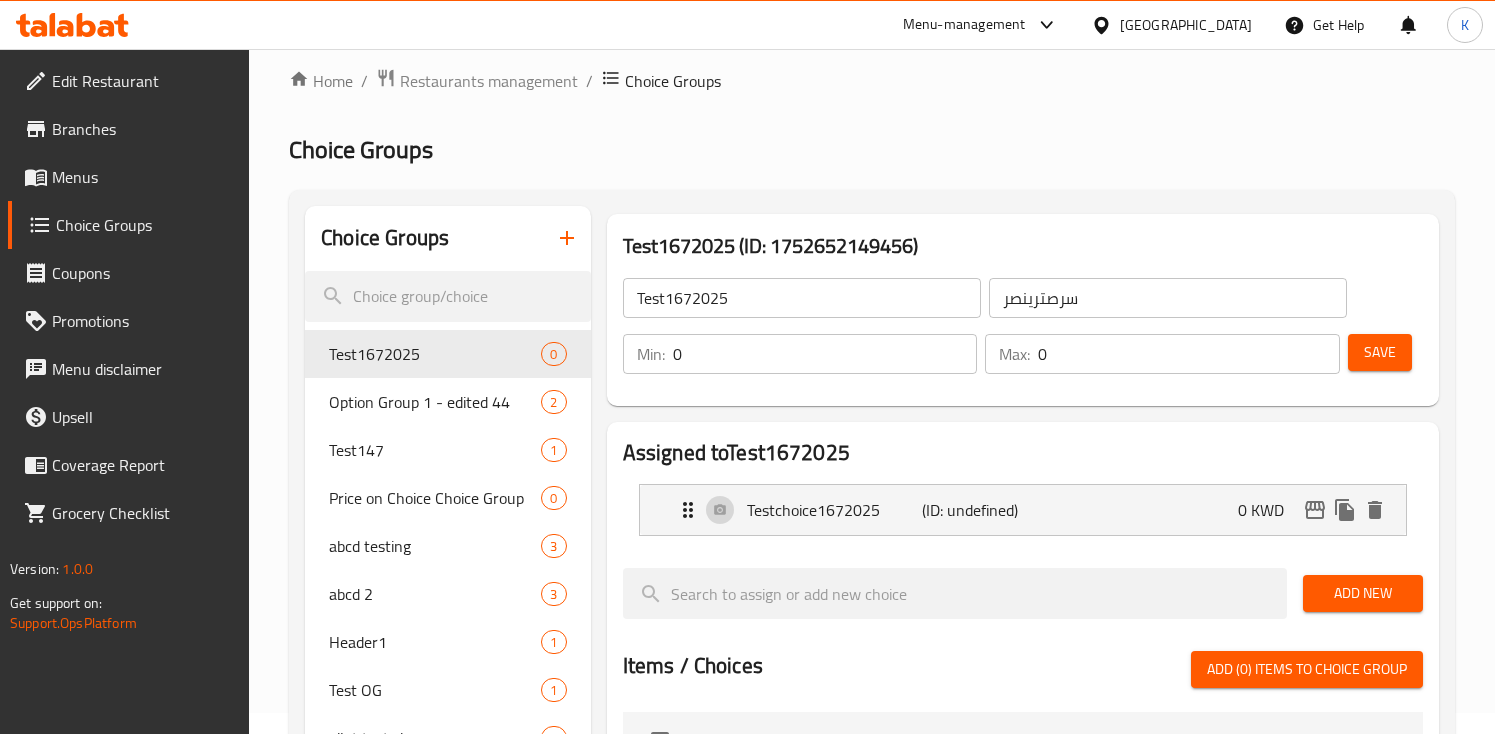 scroll, scrollTop: 0, scrollLeft: 0, axis: both 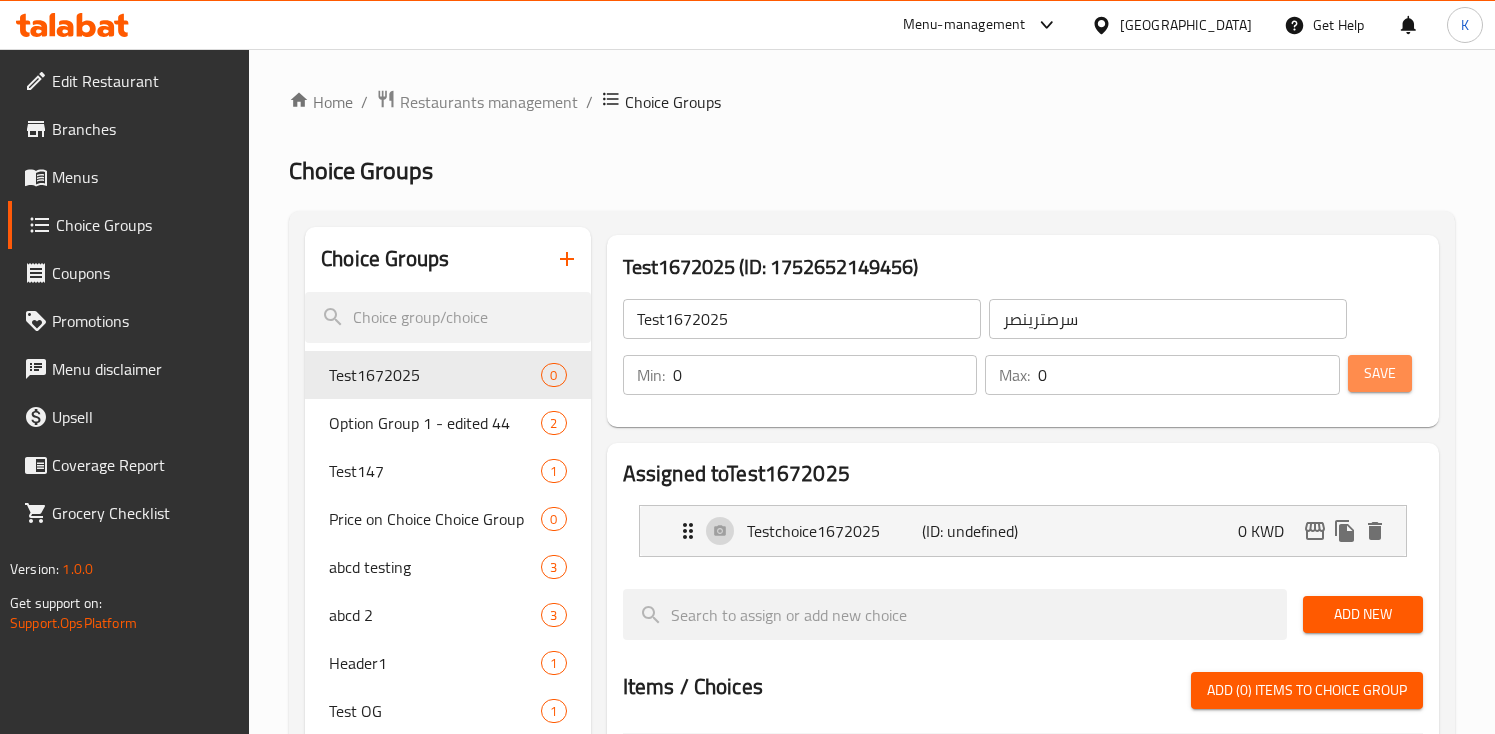 click on "Save" at bounding box center [1380, 373] 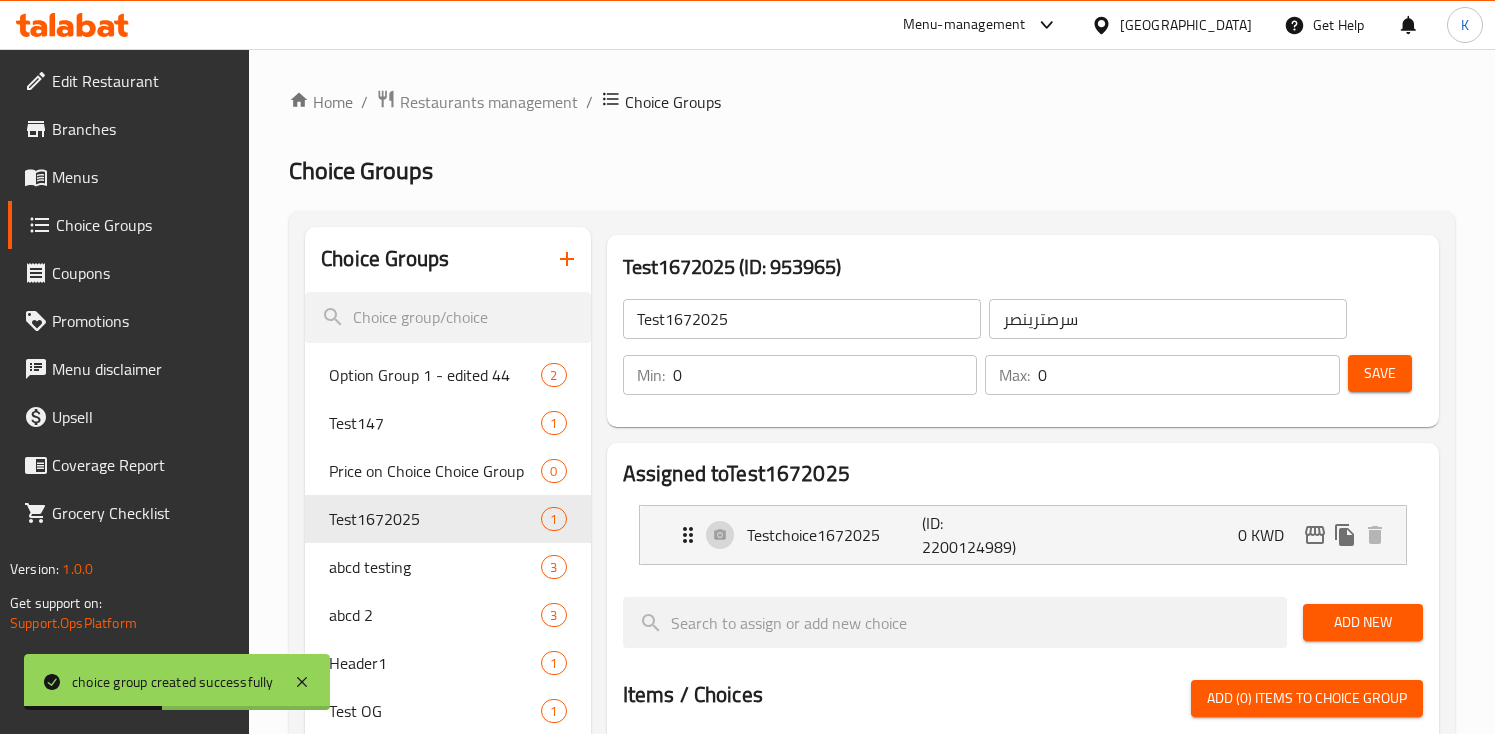 click on "Test1672025 (ID: 953965)" at bounding box center [1023, 267] 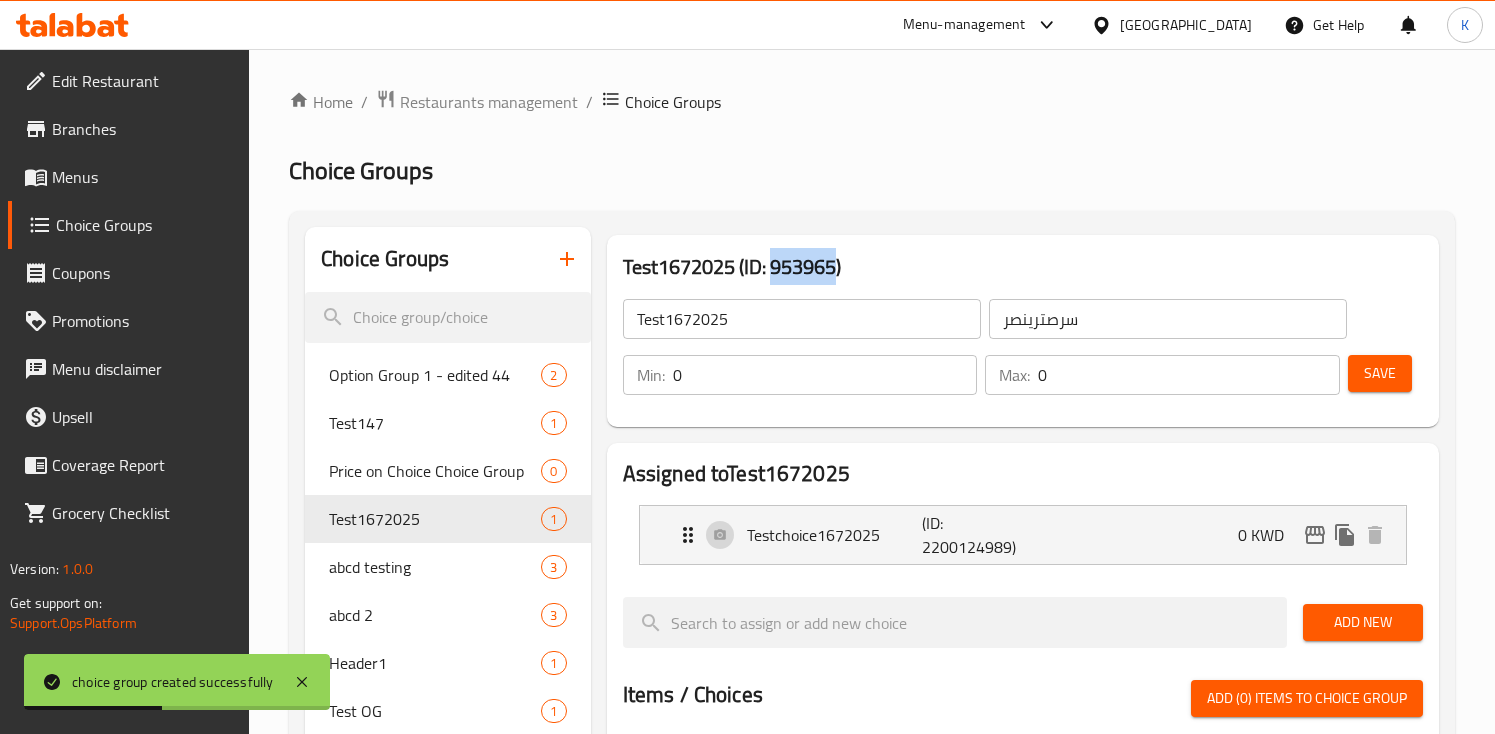 click on "Test1672025 (ID: 953965)" at bounding box center [1023, 267] 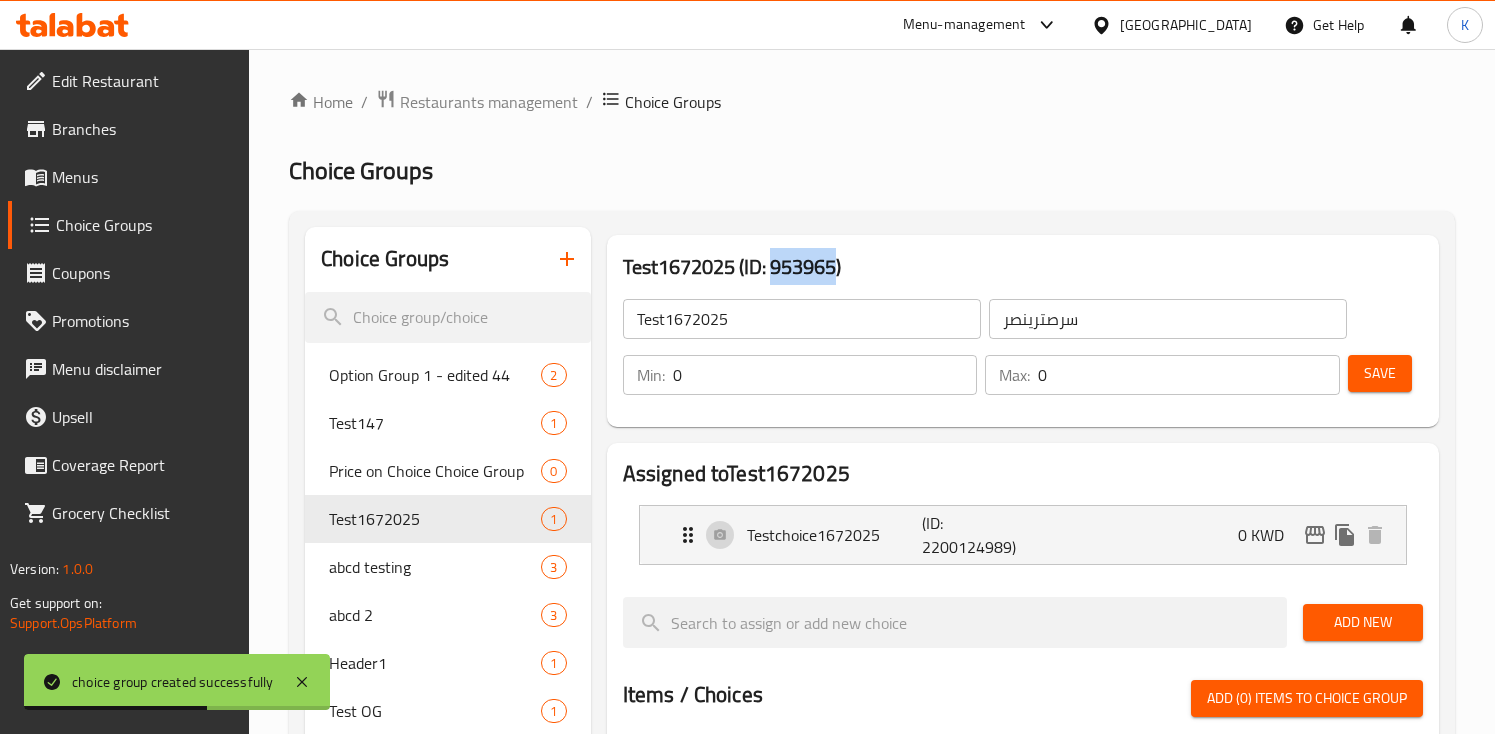 copy on "953965" 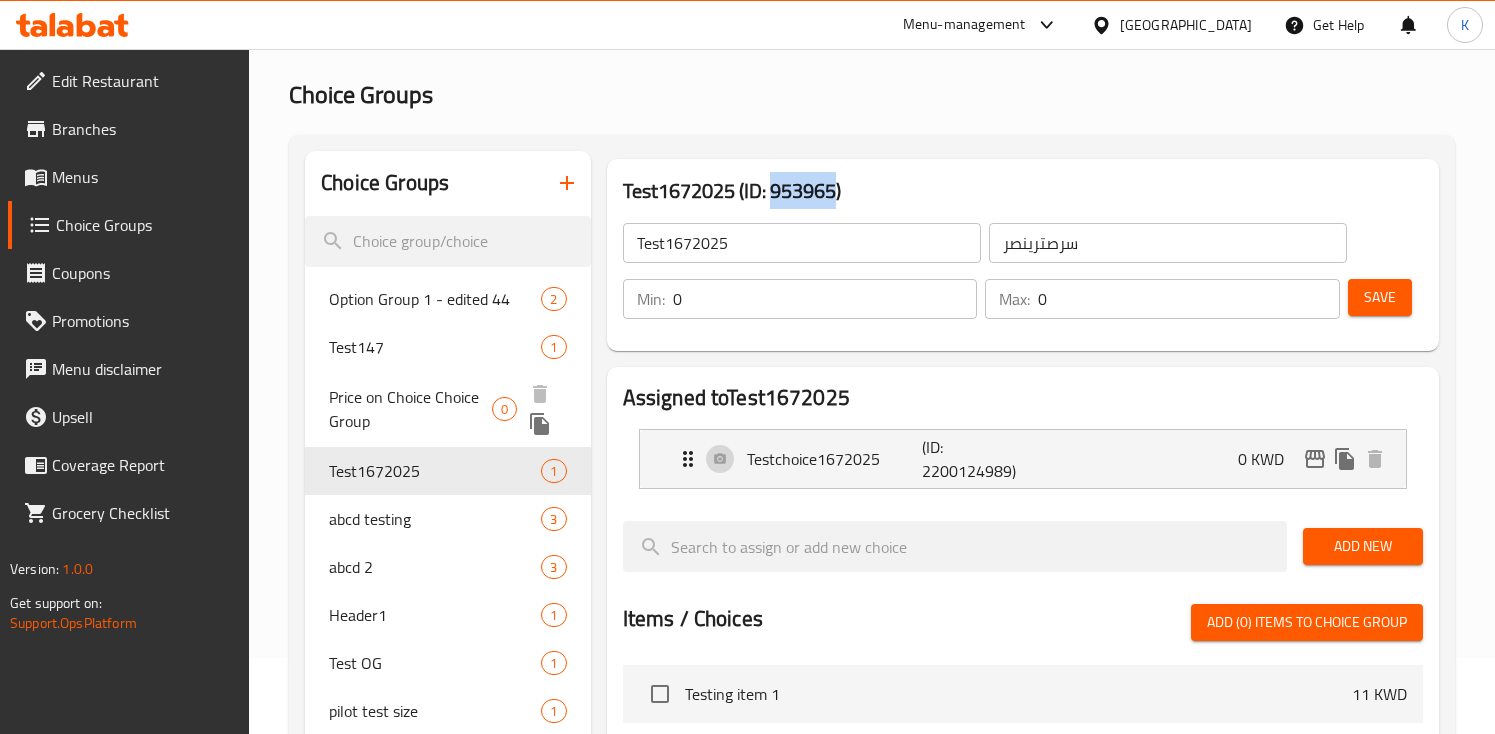 scroll, scrollTop: 77, scrollLeft: 0, axis: vertical 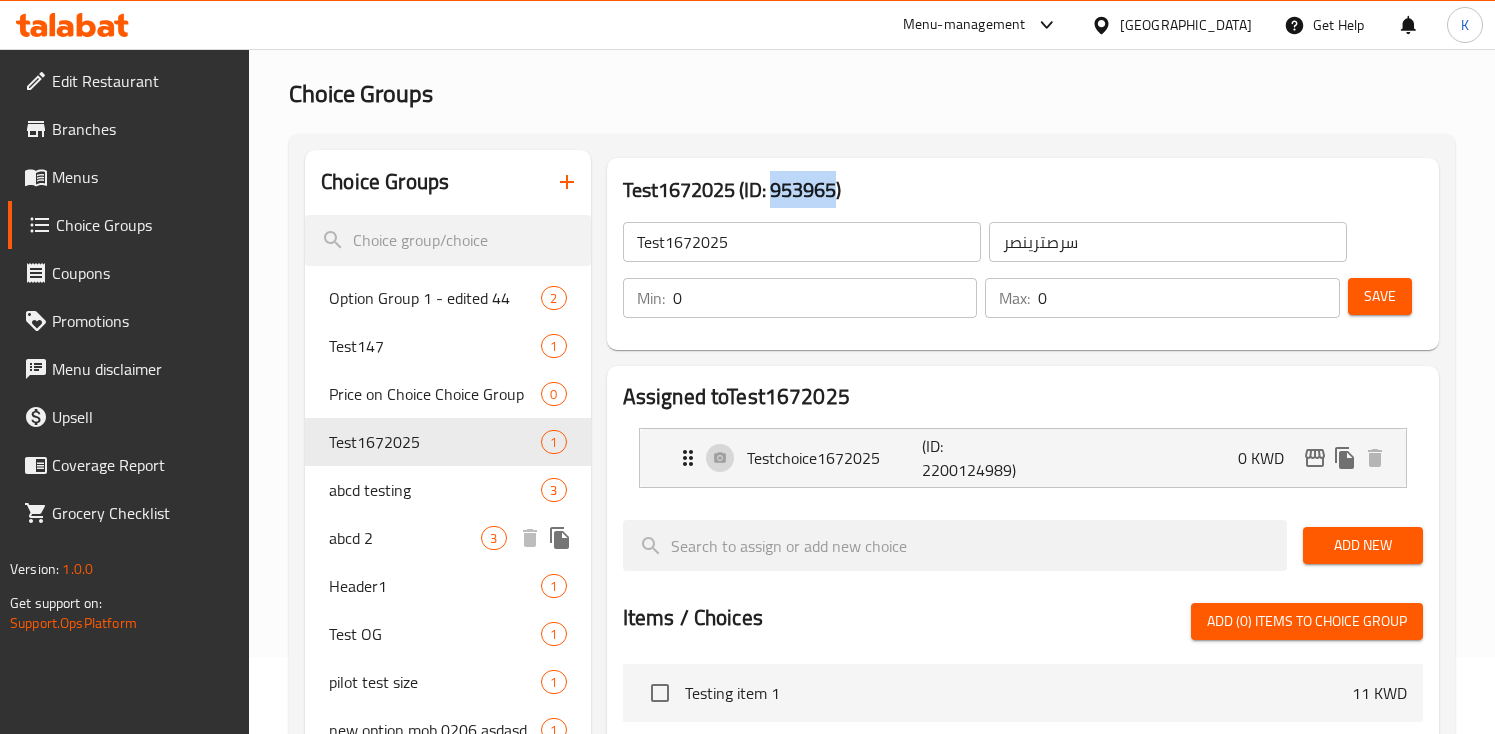 click on "abcd 2" at bounding box center [405, 538] 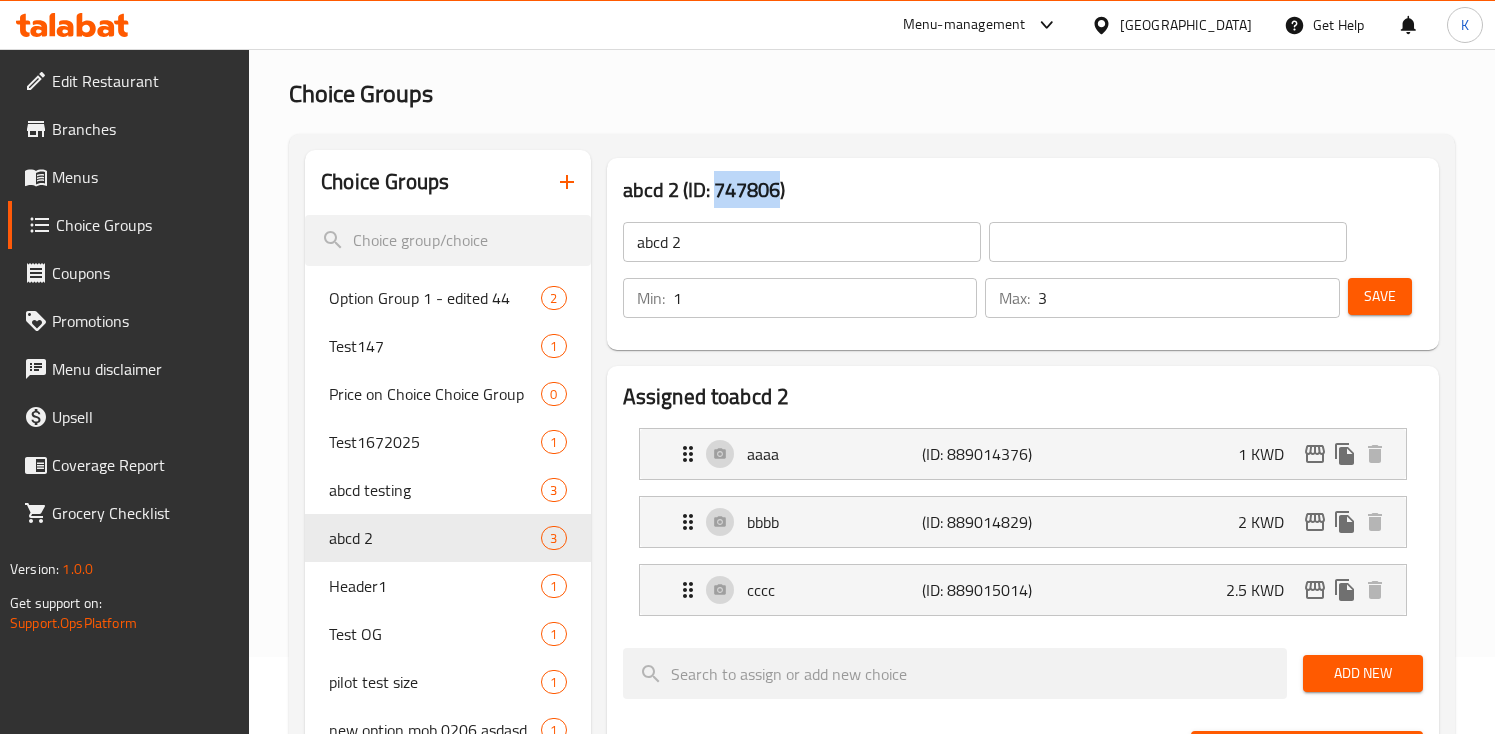drag, startPoint x: 714, startPoint y: 189, endPoint x: 781, endPoint y: 189, distance: 67 